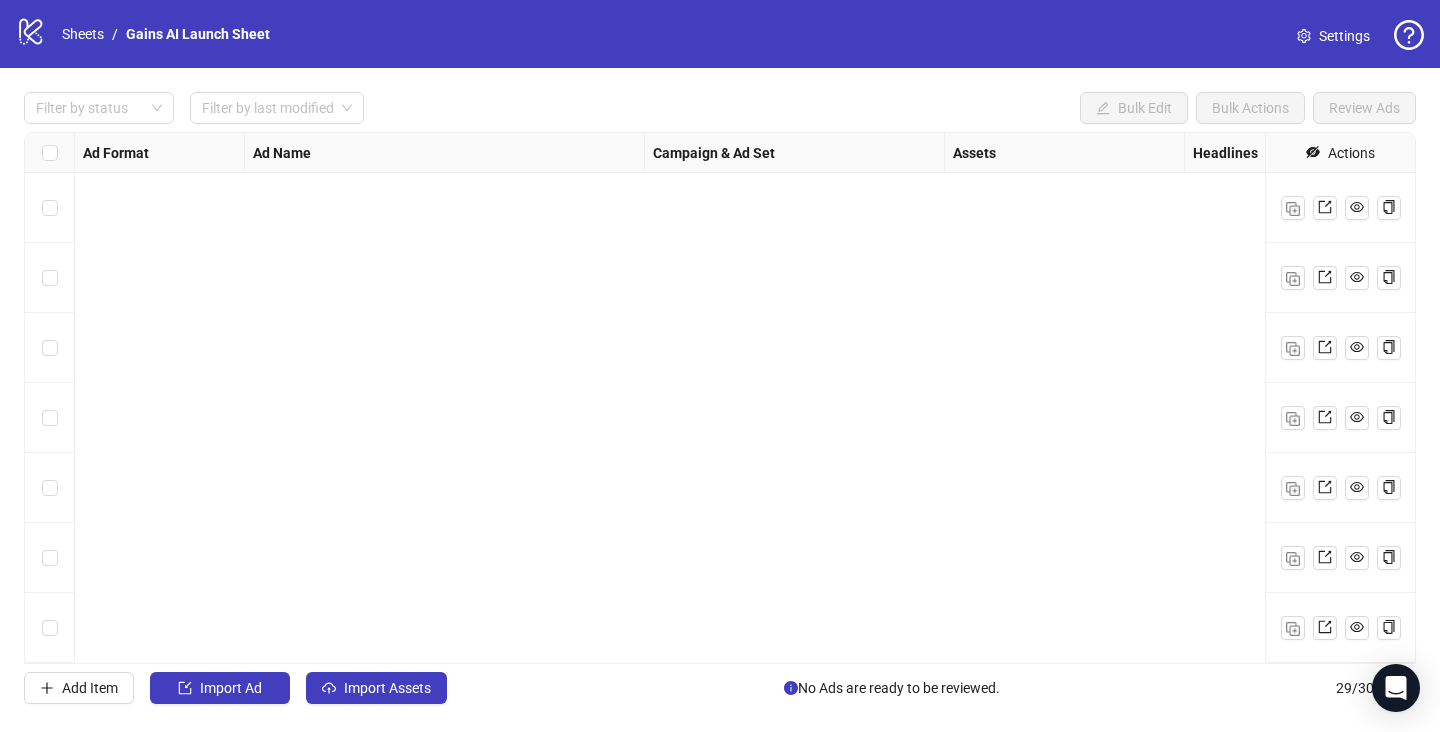 scroll, scrollTop: 0, scrollLeft: 0, axis: both 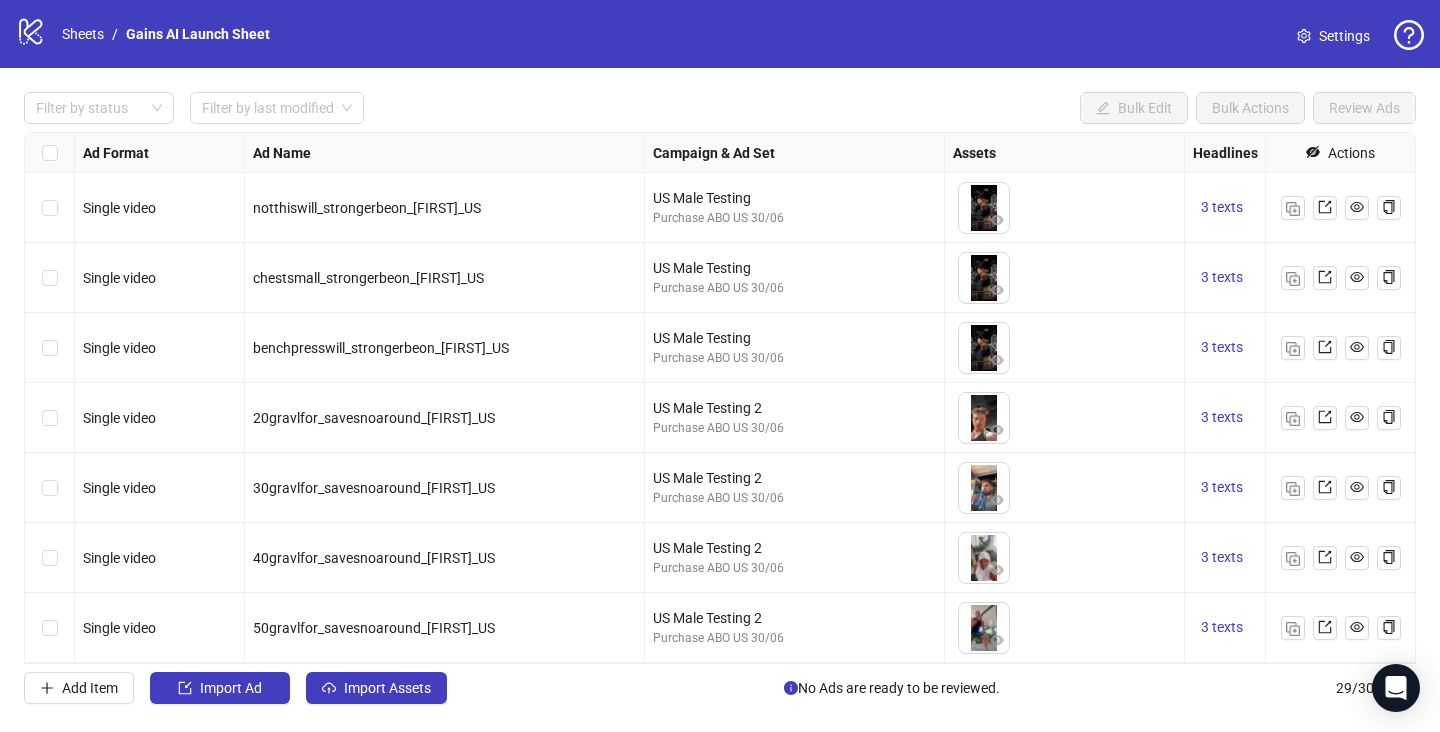 drag, startPoint x: 55, startPoint y: 426, endPoint x: 55, endPoint y: 475, distance: 49 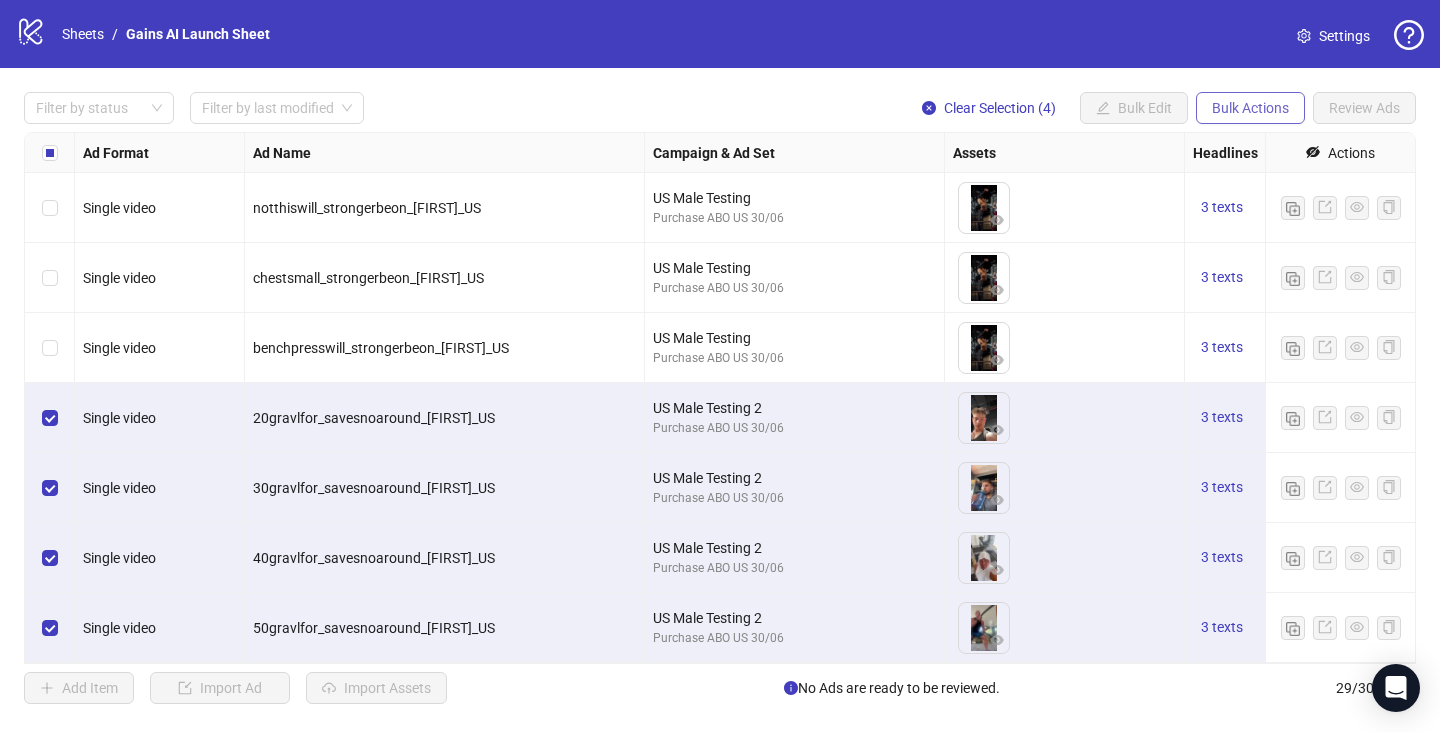 click on "Bulk Actions" at bounding box center (1250, 108) 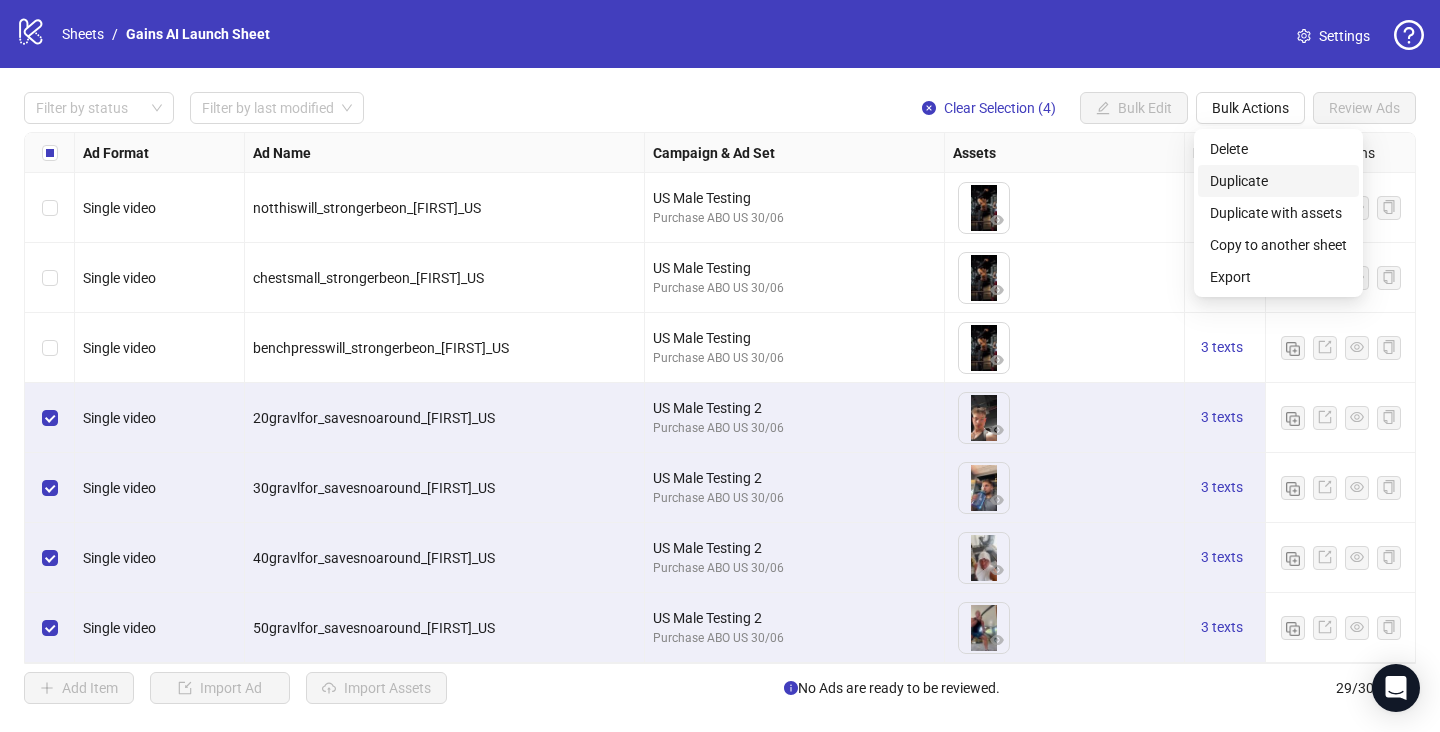 click on "Duplicate" at bounding box center [1278, 181] 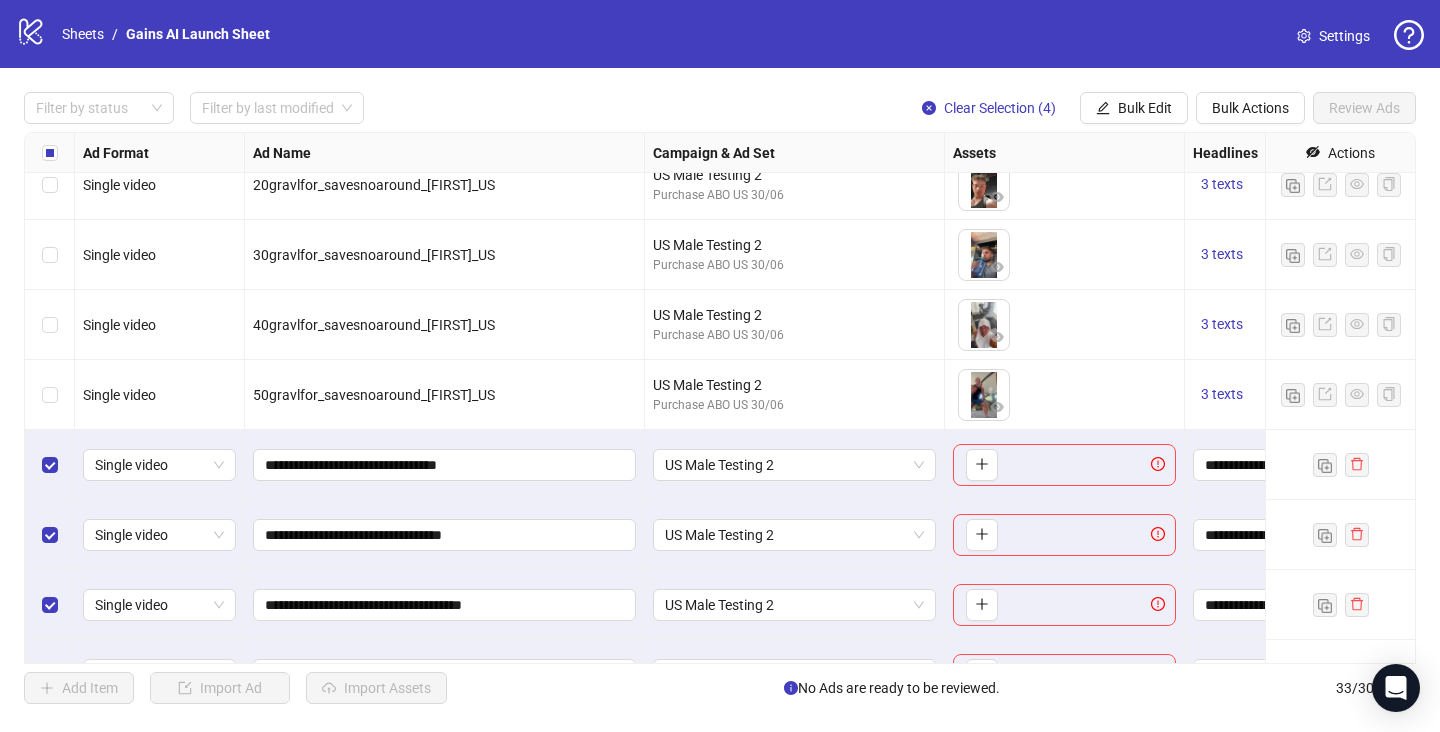 scroll, scrollTop: 1820, scrollLeft: 0, axis: vertical 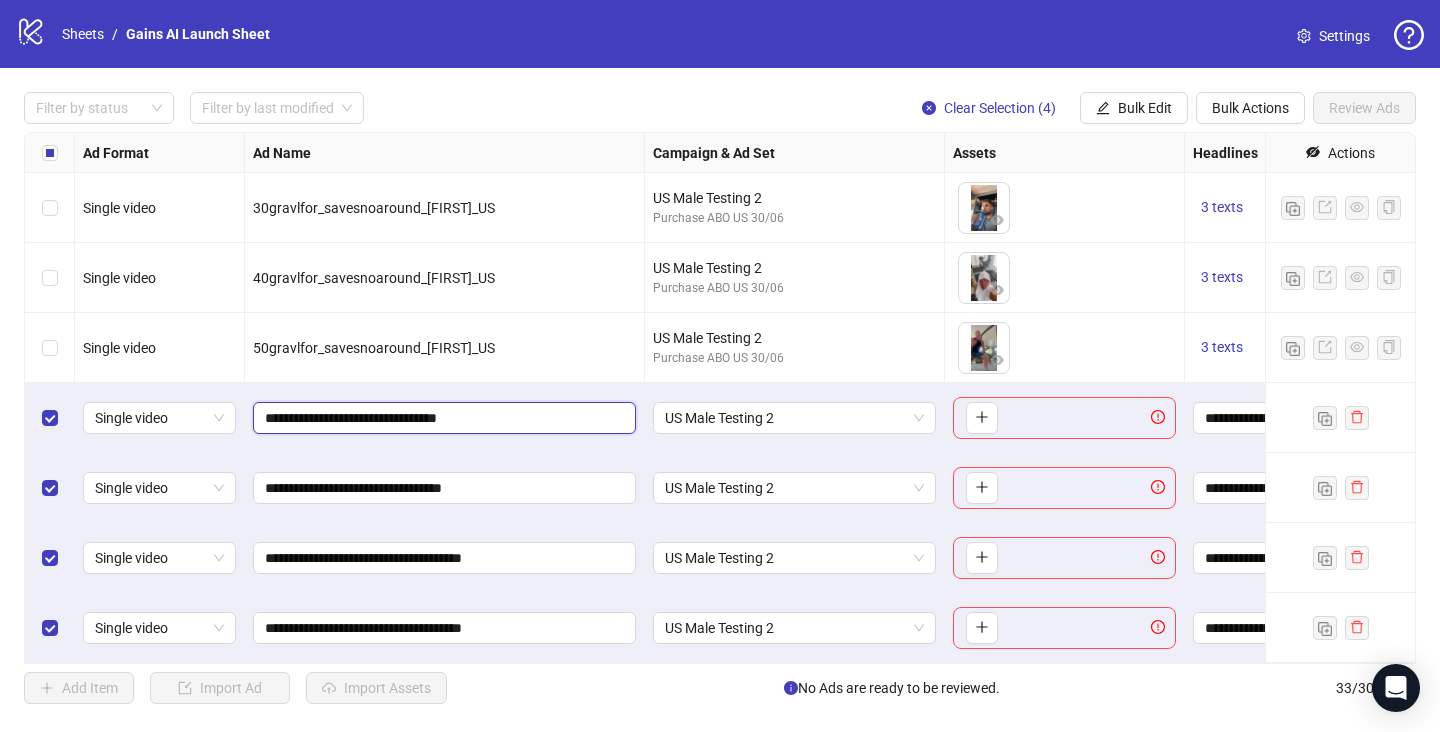 click on "**********" at bounding box center [442, 418] 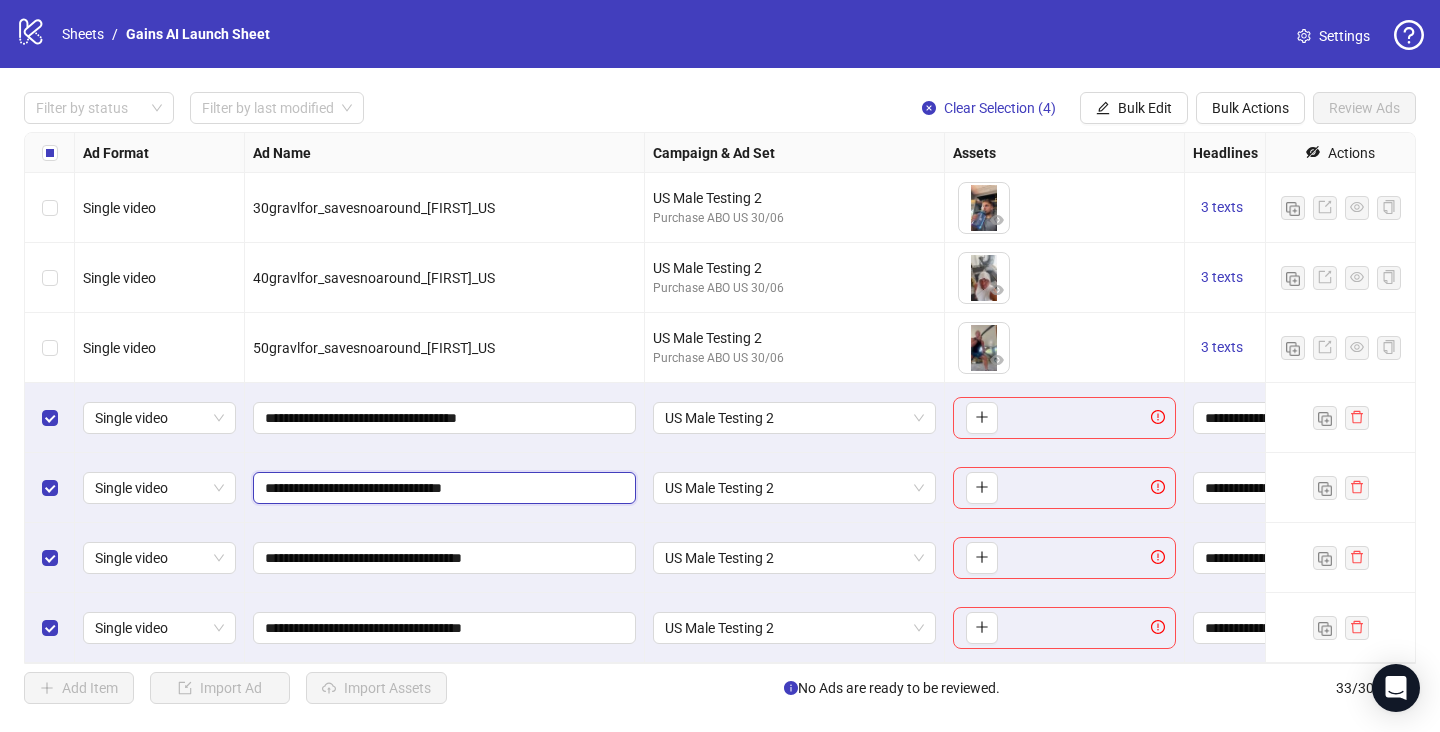 click on "**********" at bounding box center (442, 488) 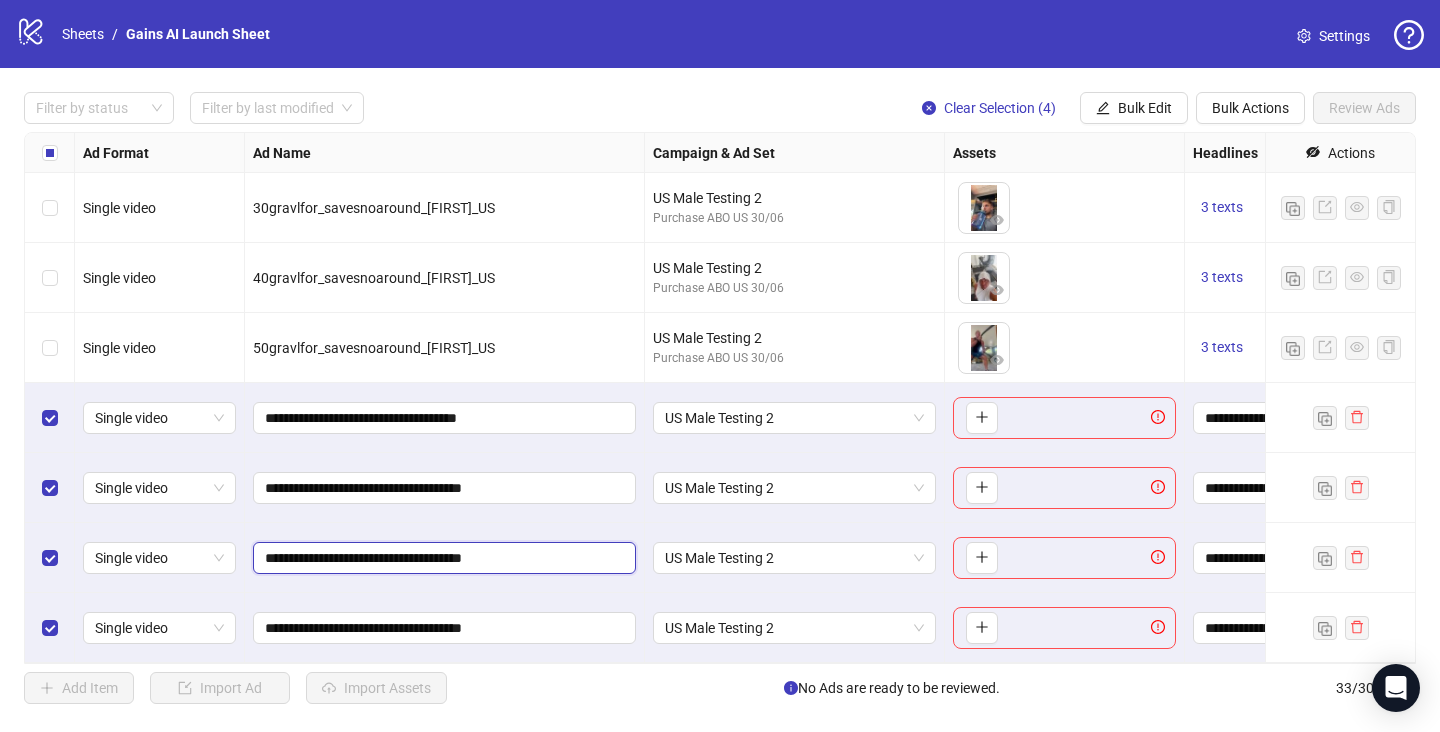 click on "**********" at bounding box center (442, 558) 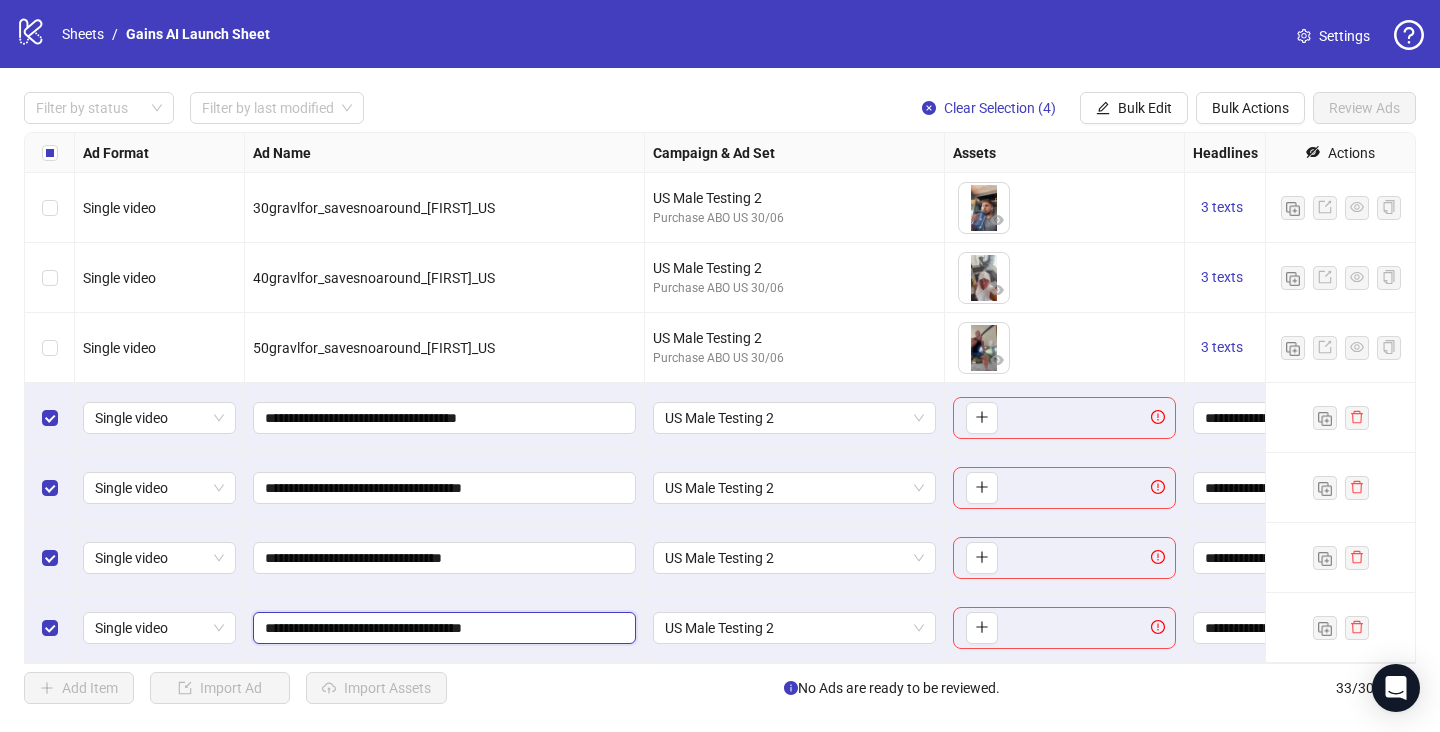 click on "**********" at bounding box center (442, 628) 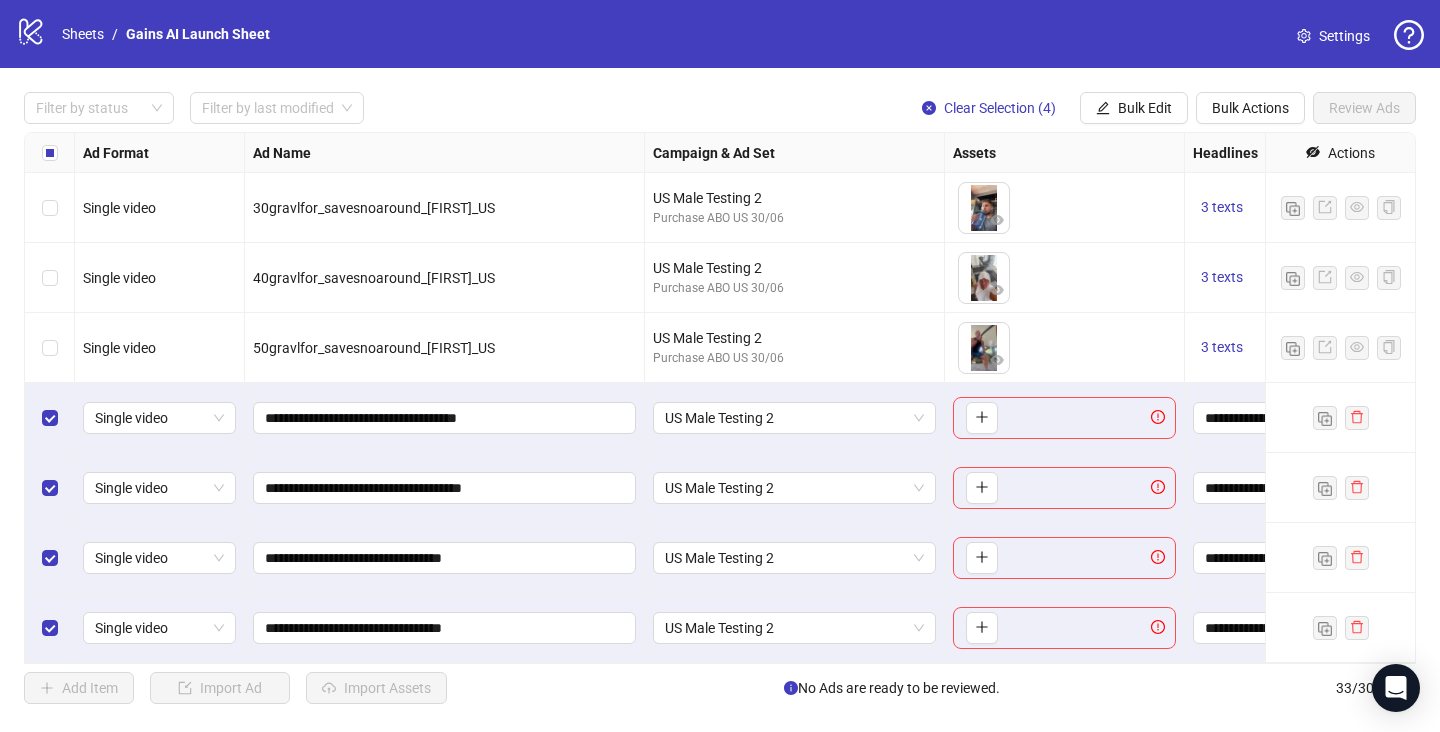 click on "**********" at bounding box center [445, 628] 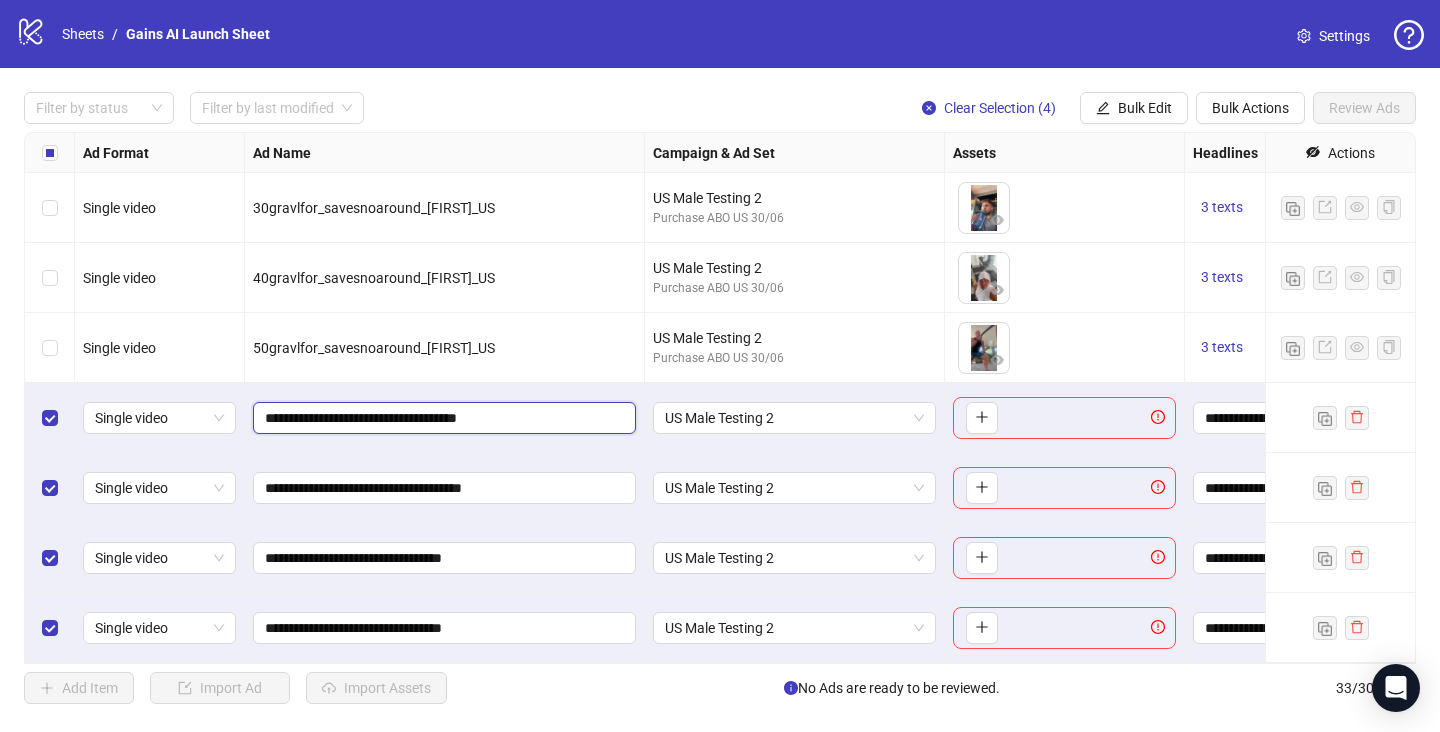 click on "**********" at bounding box center (442, 418) 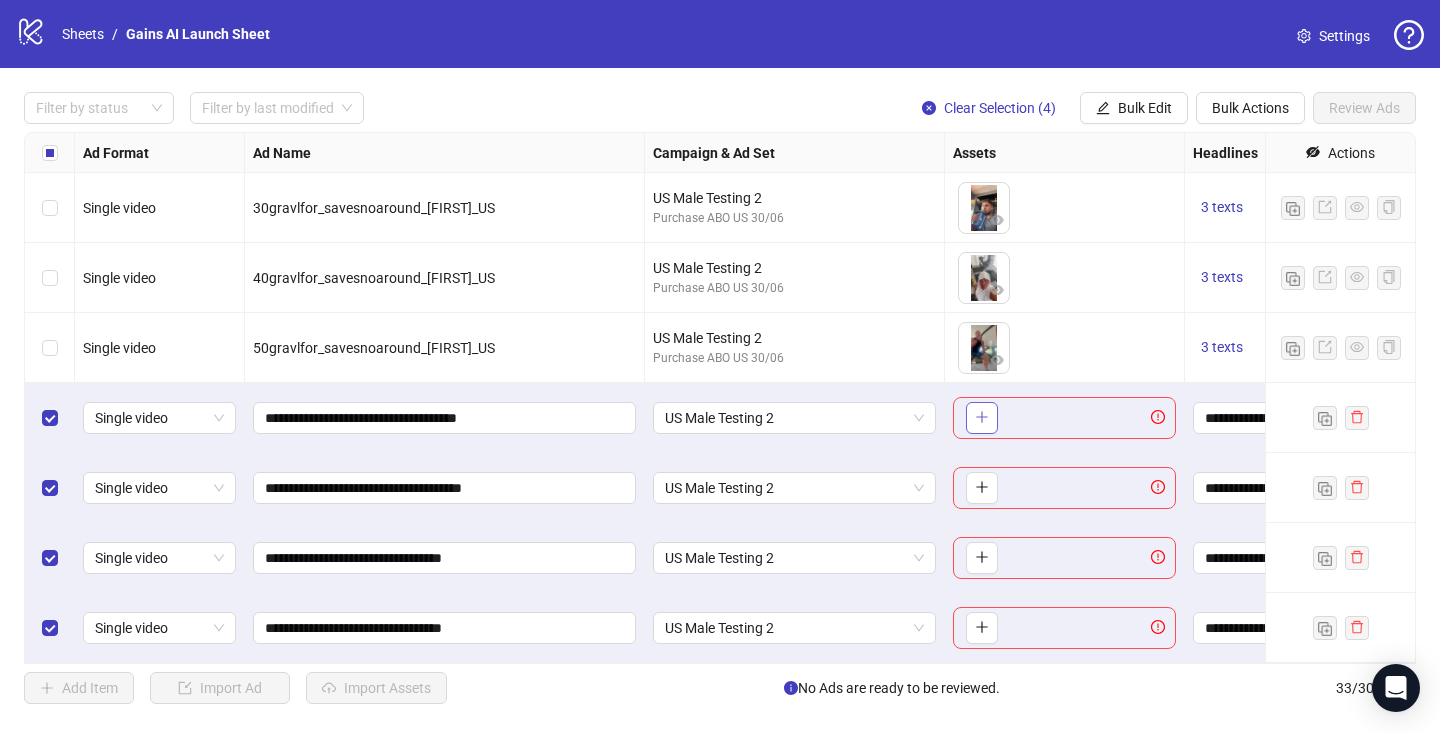 click at bounding box center (982, 418) 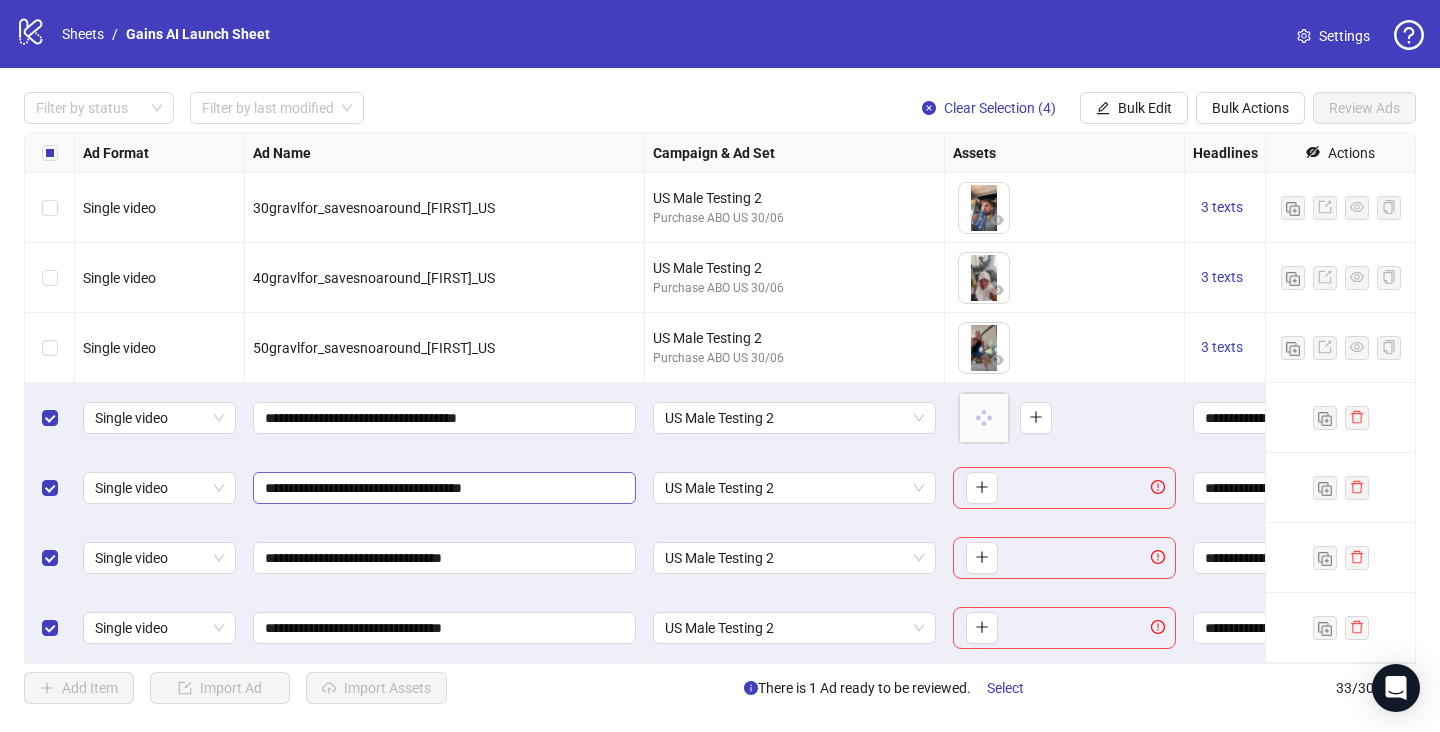 click on "**********" at bounding box center (444, 488) 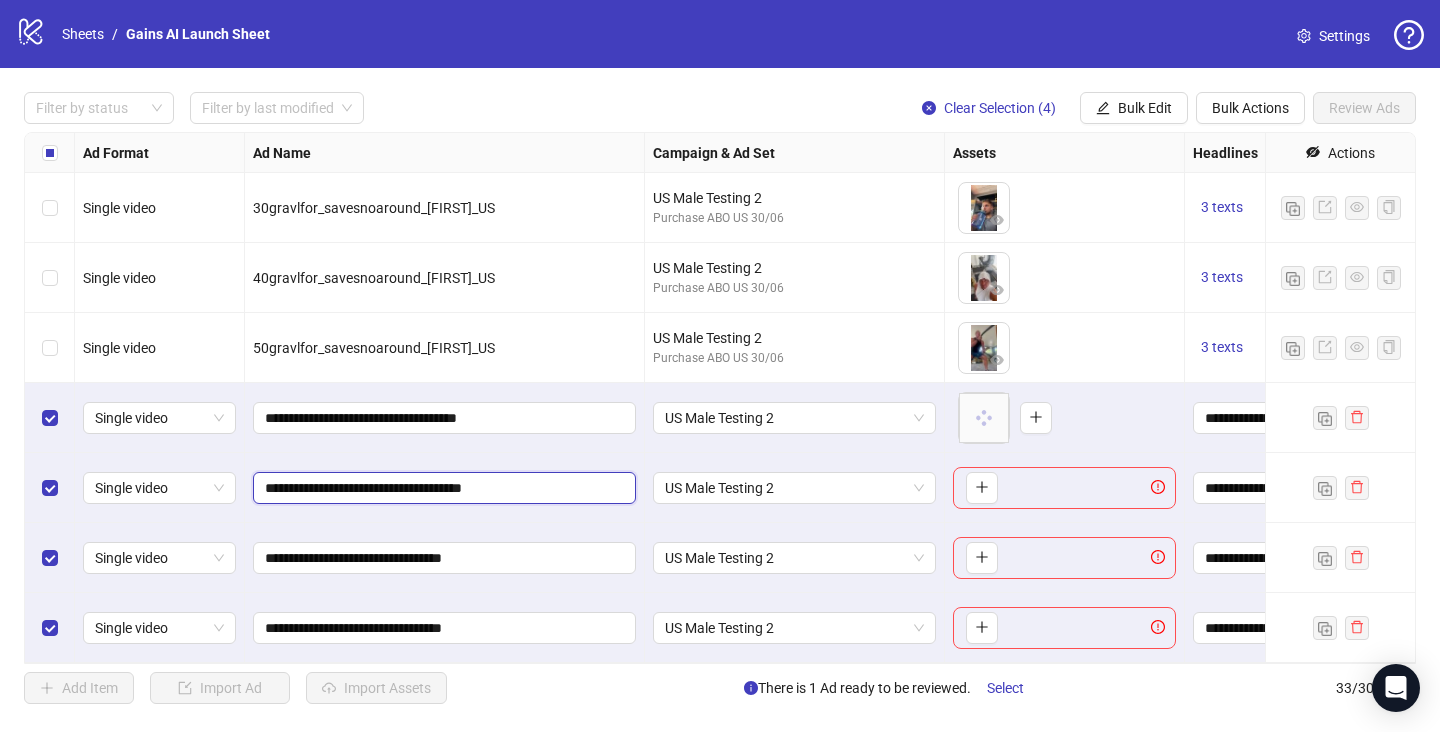 click on "**********" at bounding box center (442, 488) 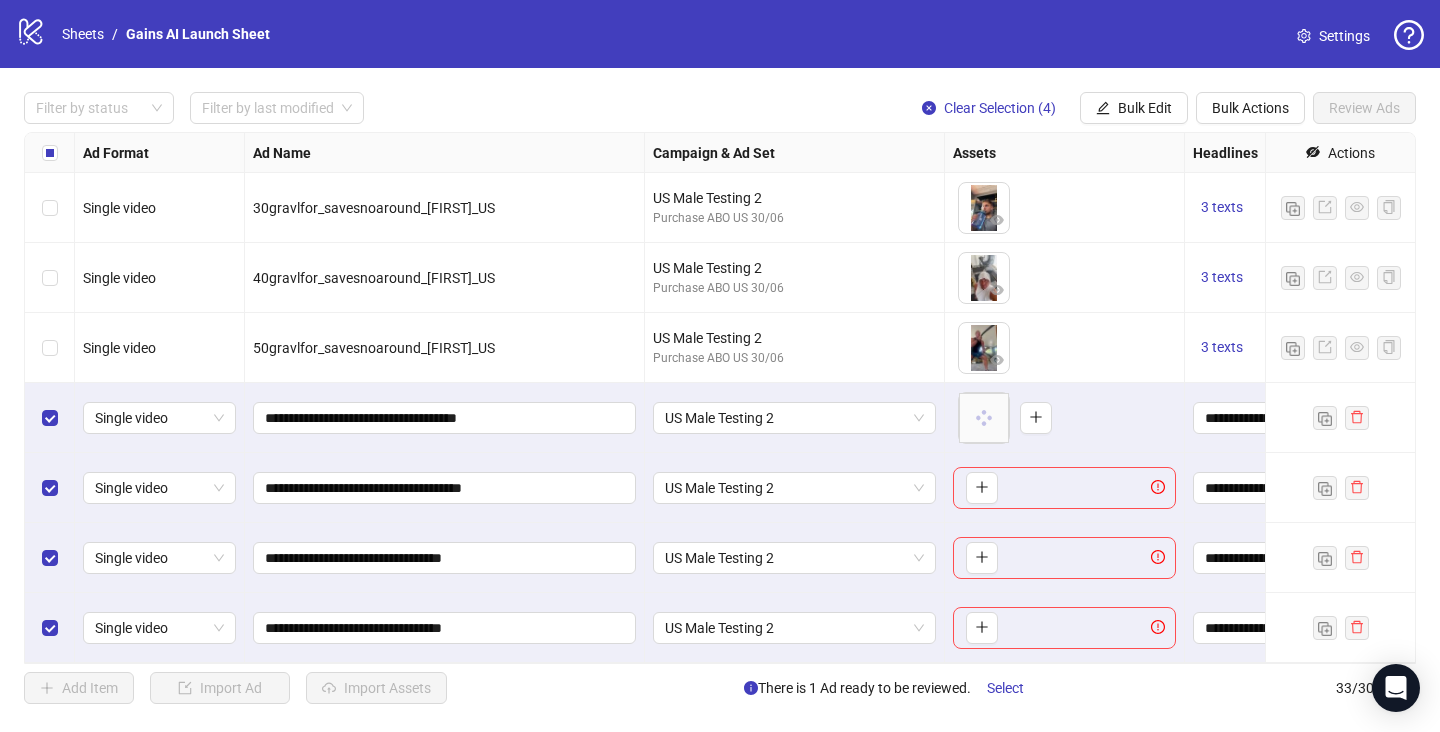 click on "To pick up a draggable item, press the space bar.
While dragging, use the arrow keys to move the item.
Press space again to drop the item in its new position, or press escape to cancel." at bounding box center [1064, 488] 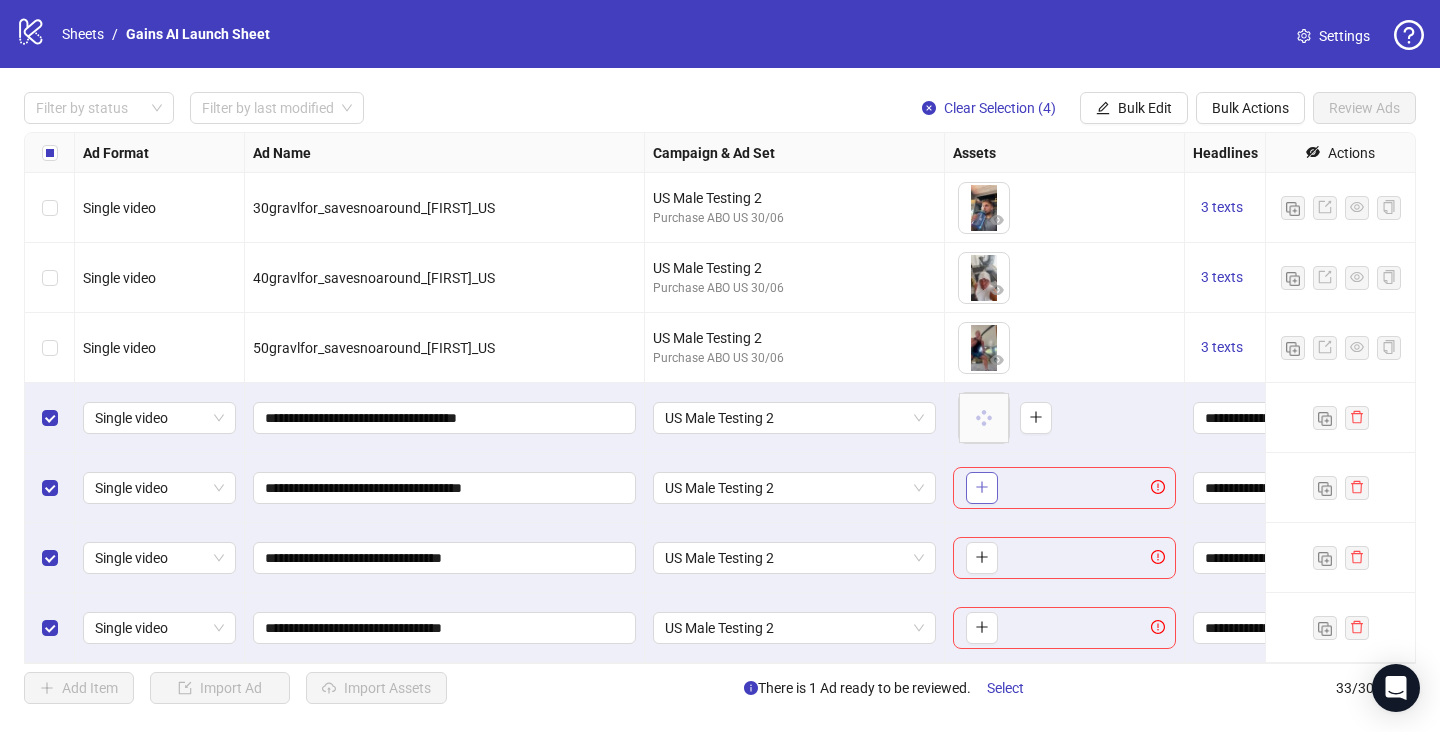 click 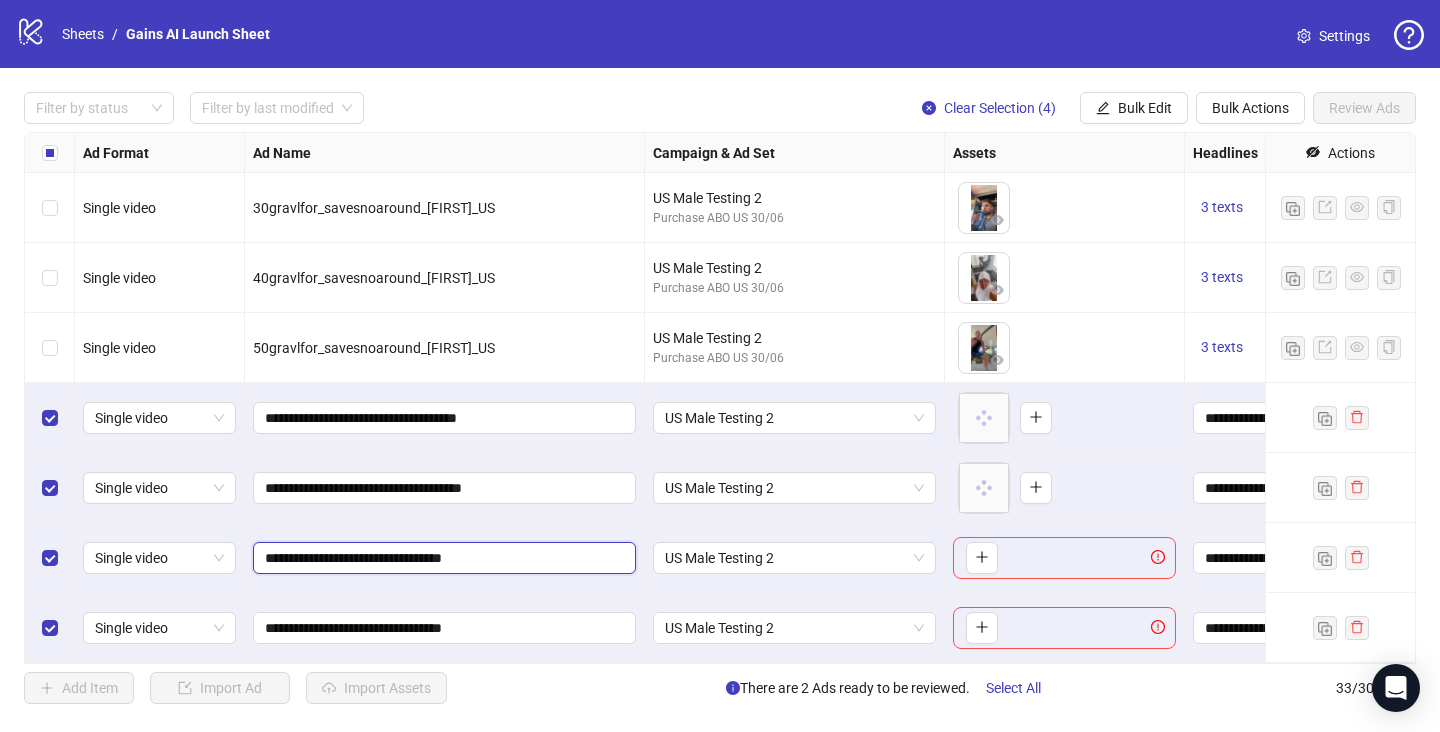click on "**********" at bounding box center (442, 558) 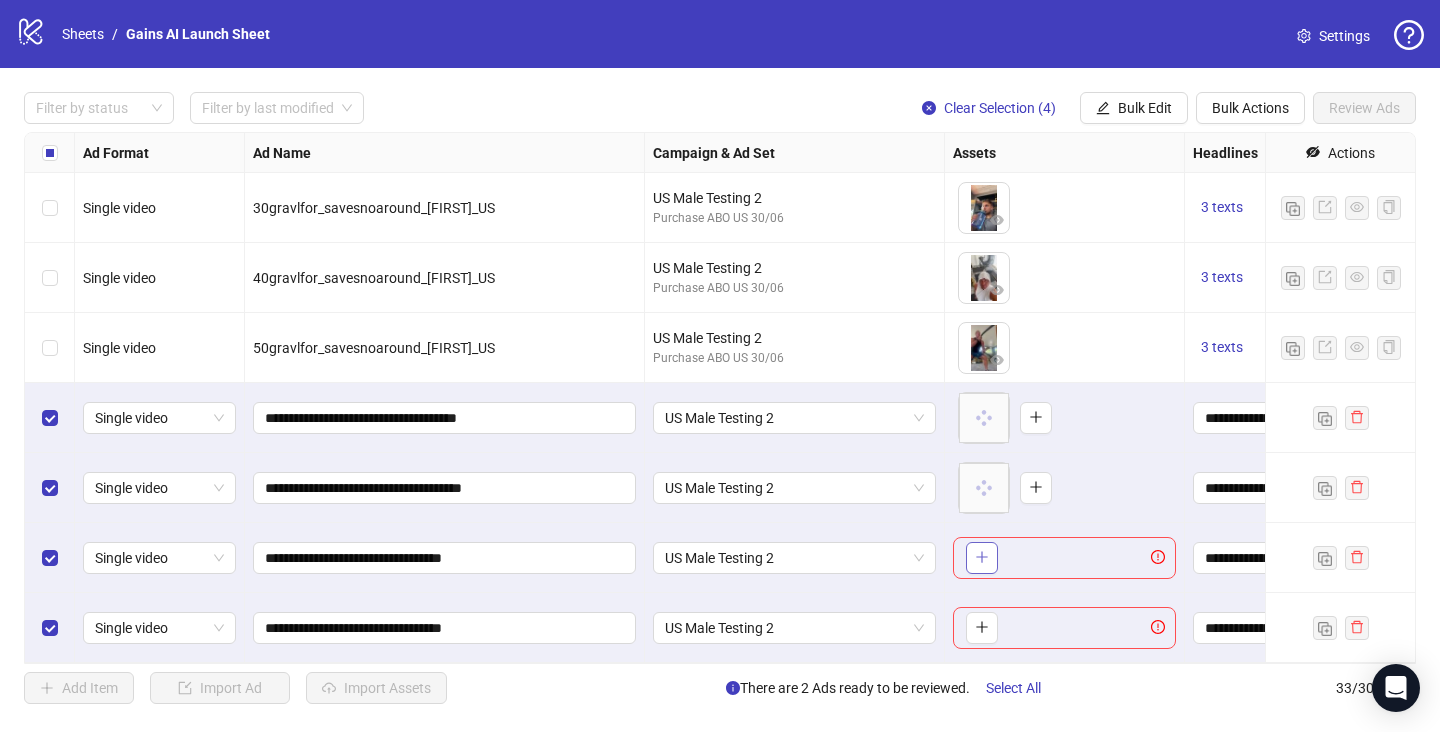 click at bounding box center [982, 558] 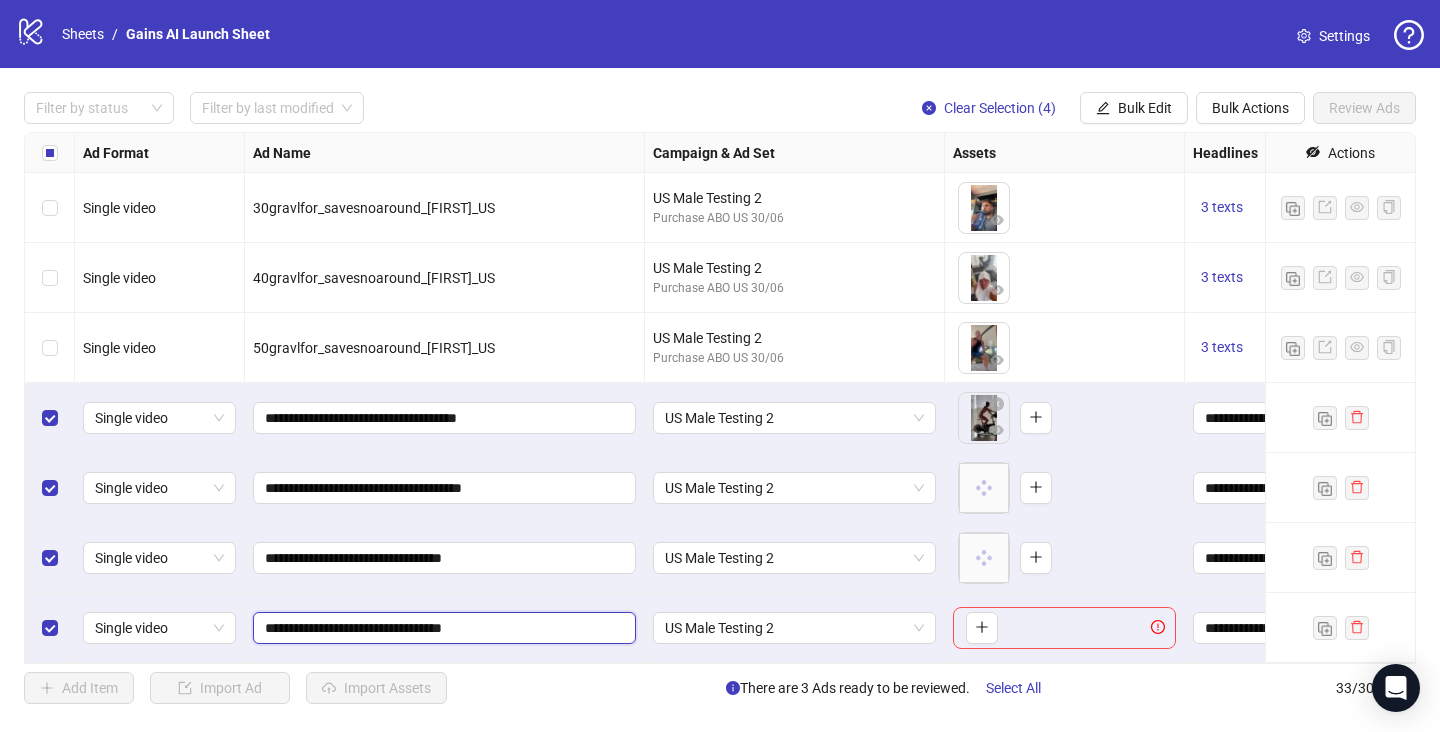 click on "**********" at bounding box center (442, 628) 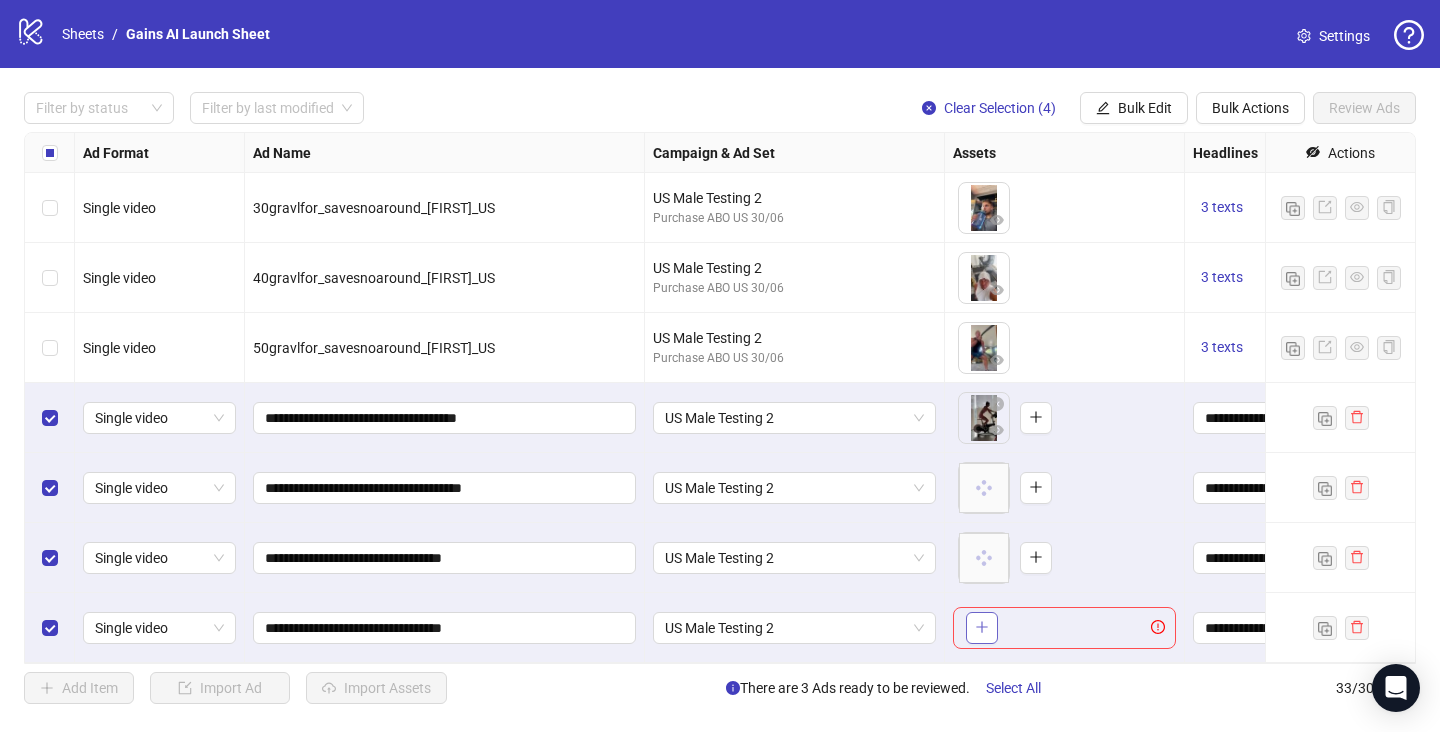 click 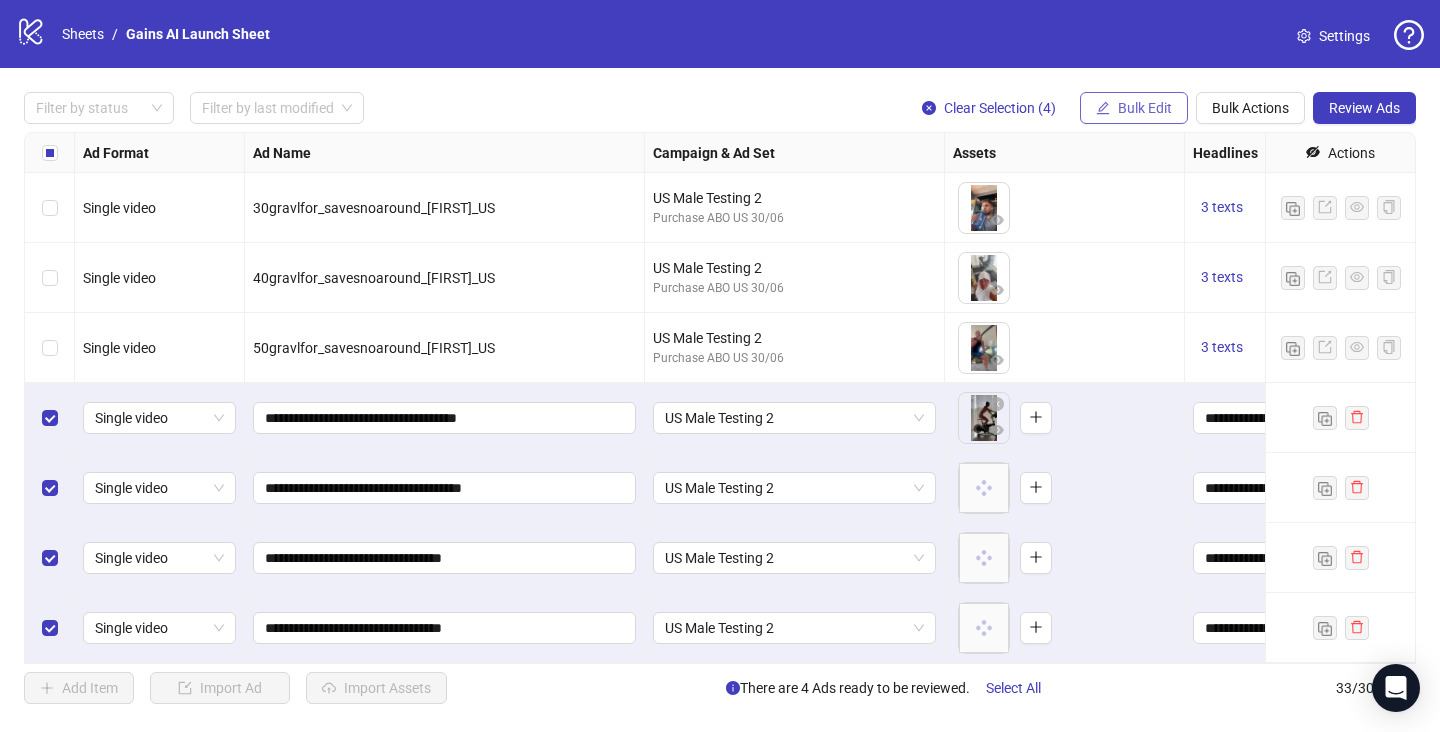 click on "Bulk Edit" at bounding box center (1134, 108) 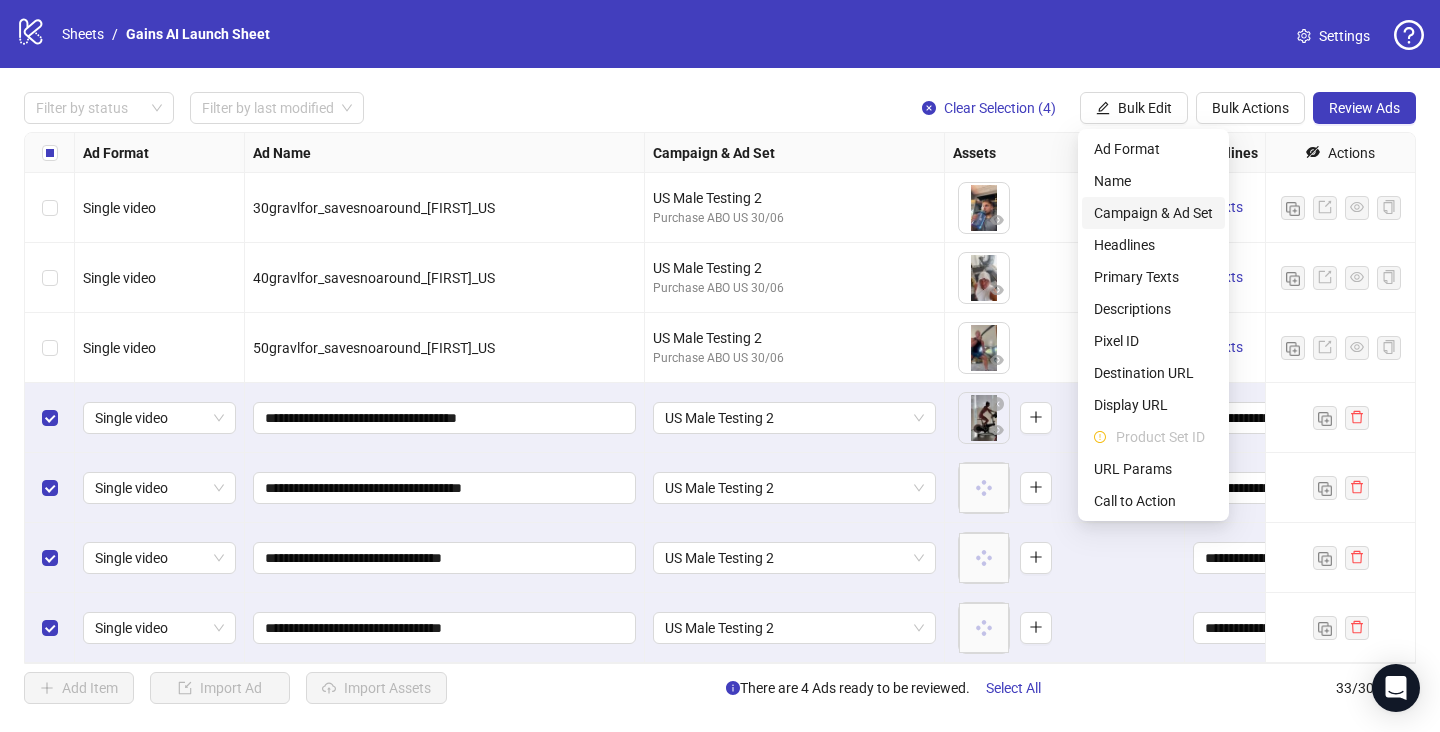 click on "Campaign & Ad Set" at bounding box center [1153, 213] 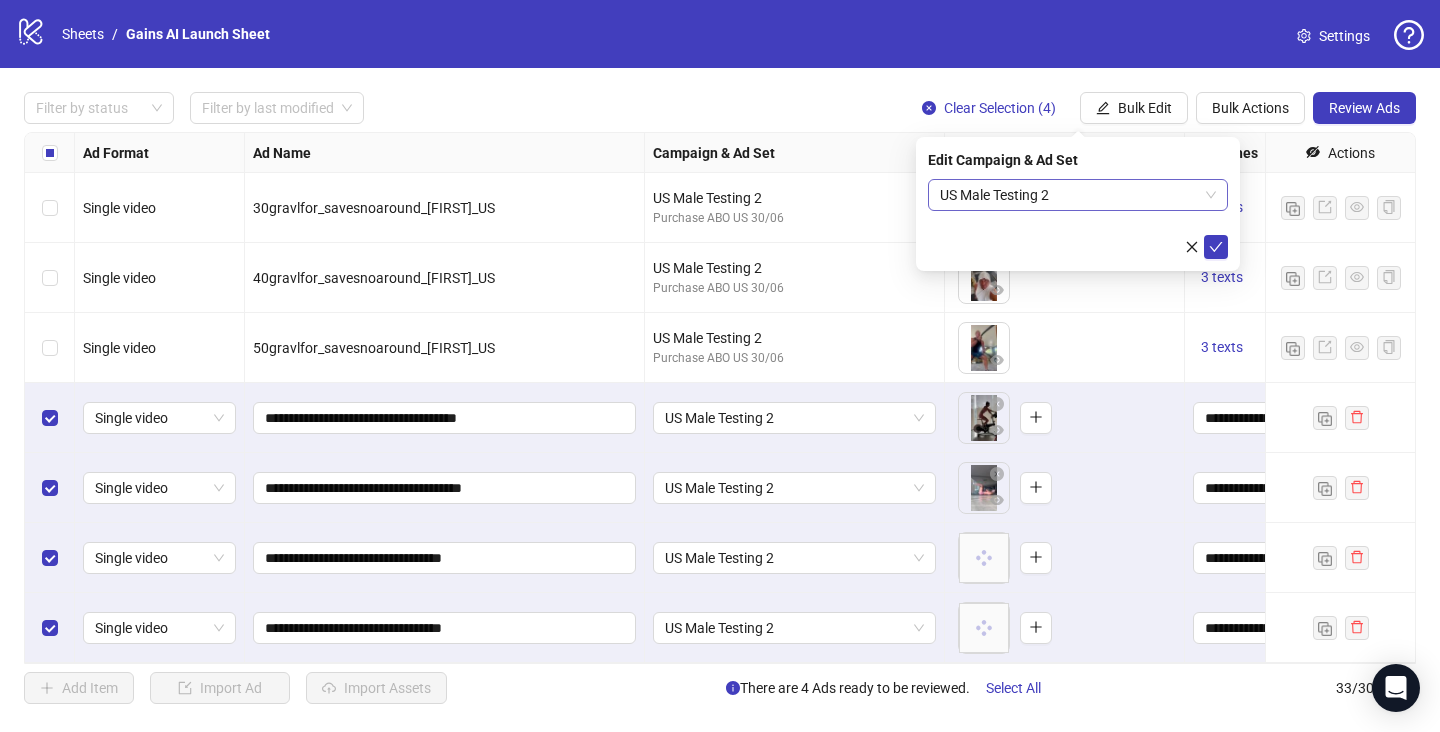 click on "US Male Testing 2" at bounding box center [1078, 195] 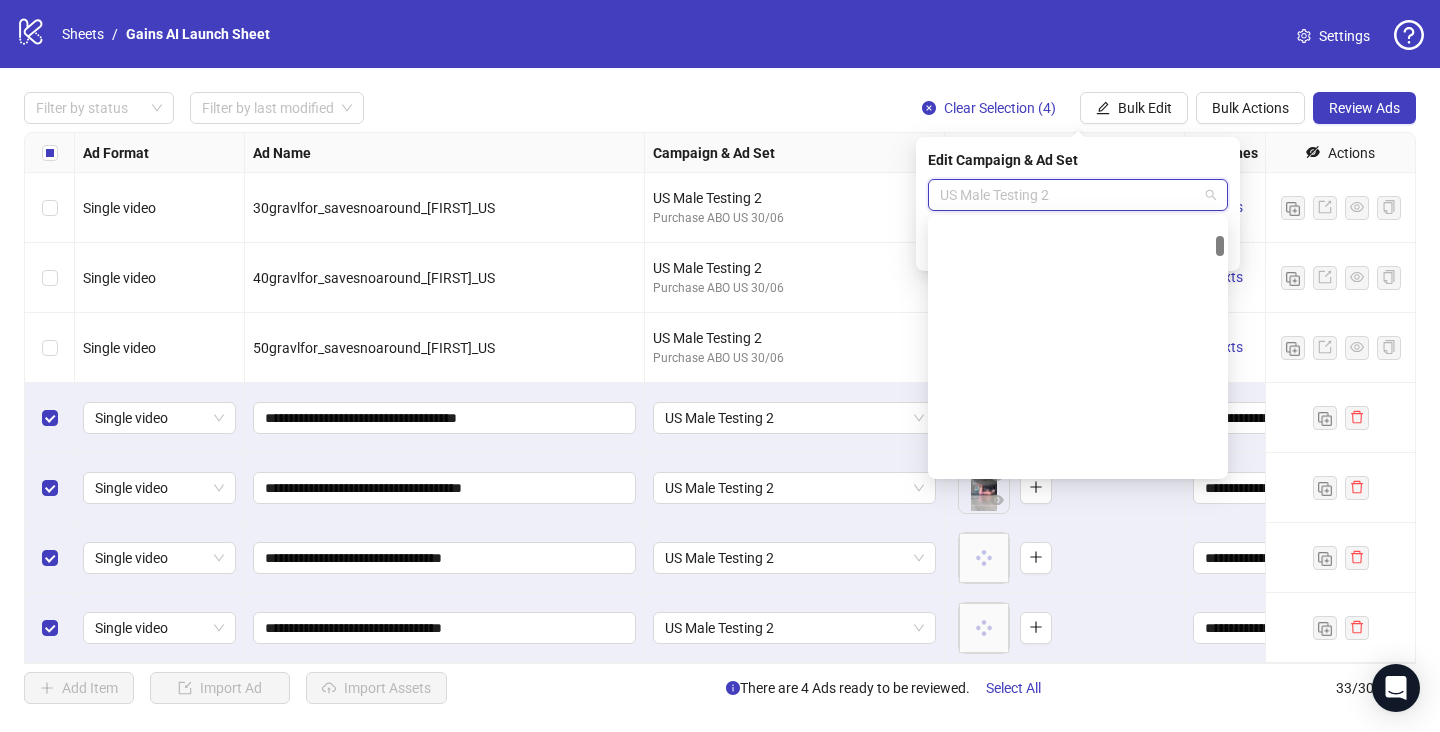 scroll, scrollTop: 2473, scrollLeft: 0, axis: vertical 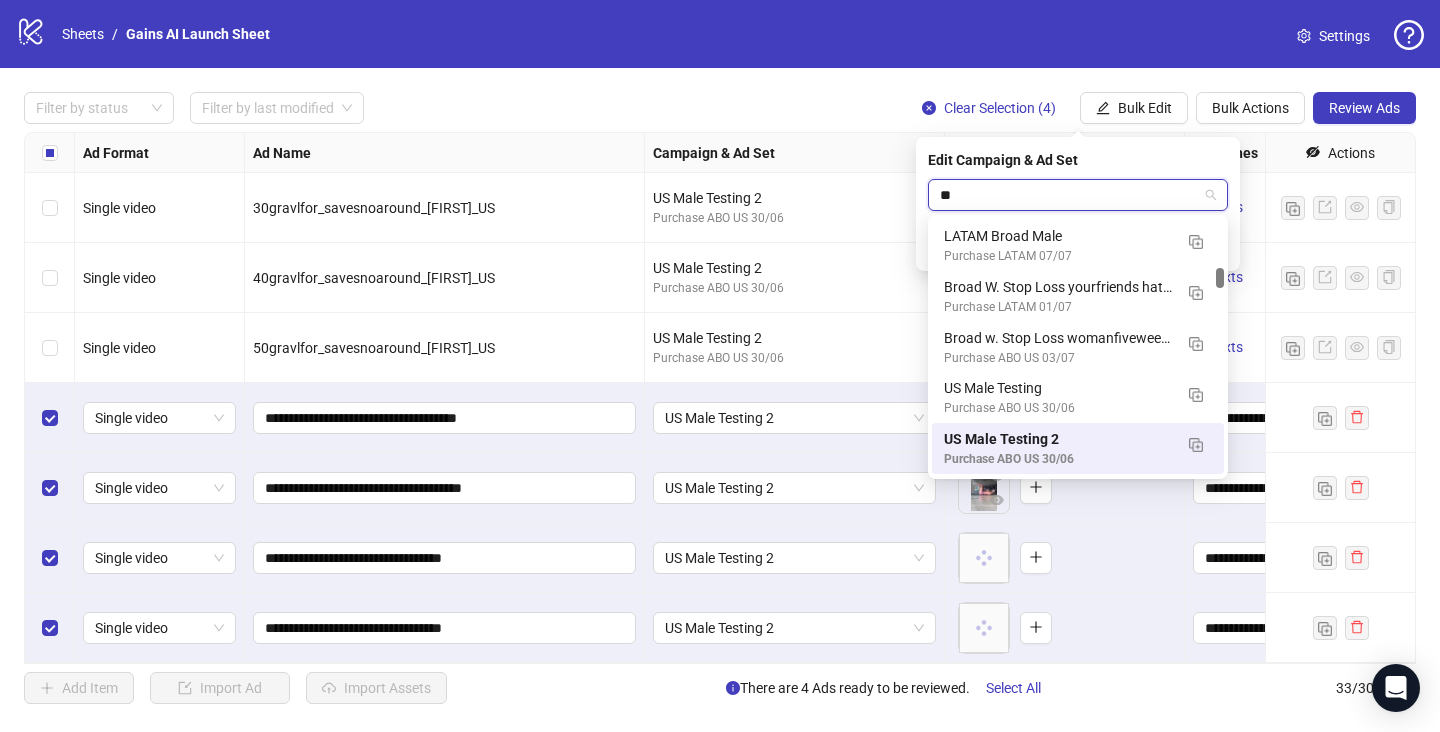 type on "*" 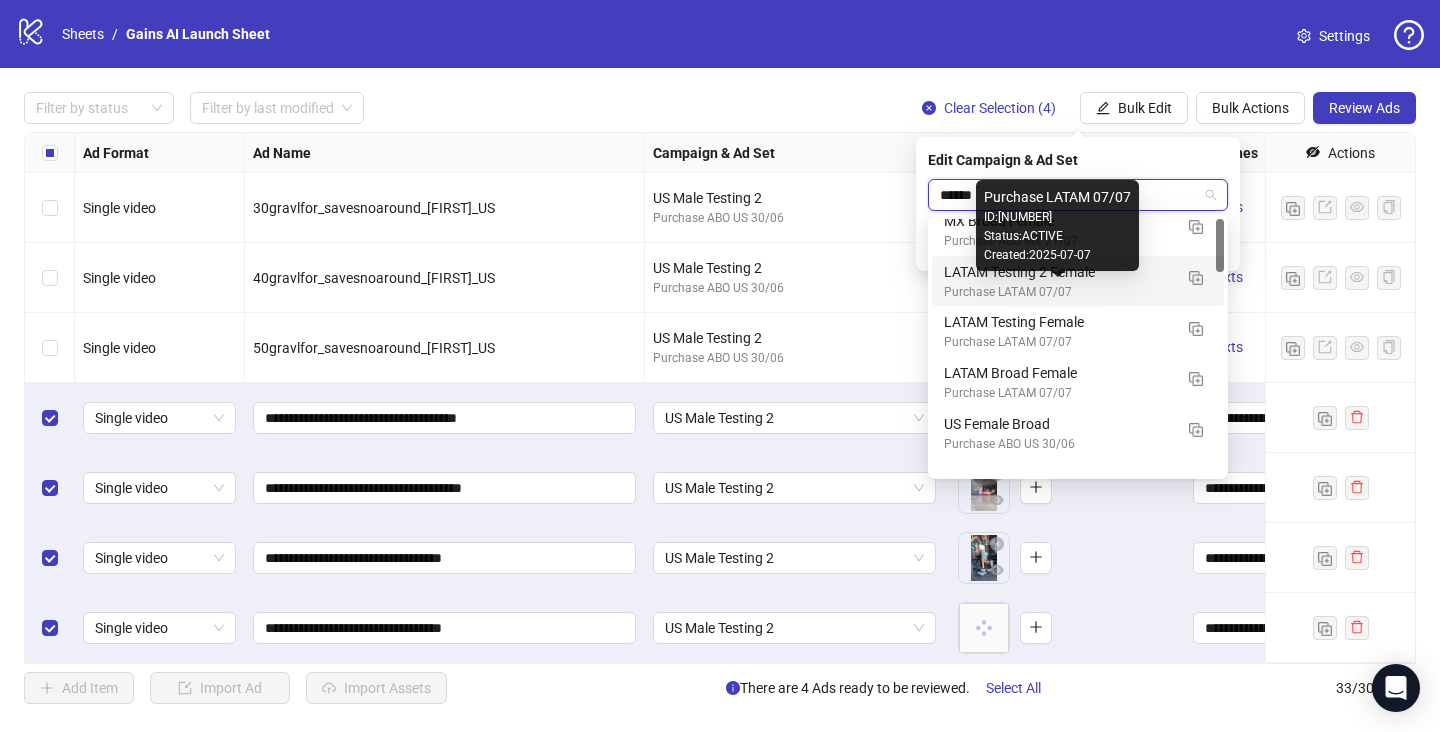 scroll, scrollTop: 0, scrollLeft: 0, axis: both 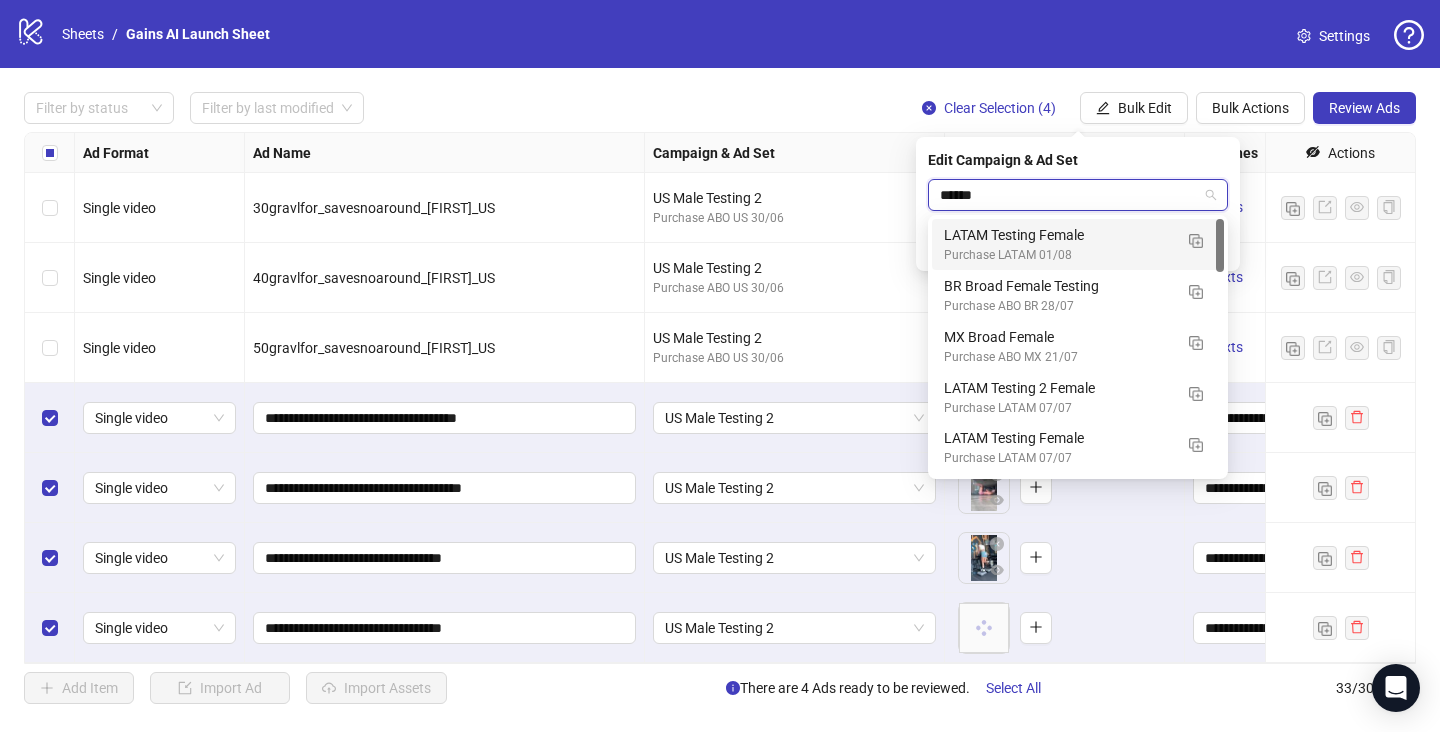 click on "******" at bounding box center [1069, 195] 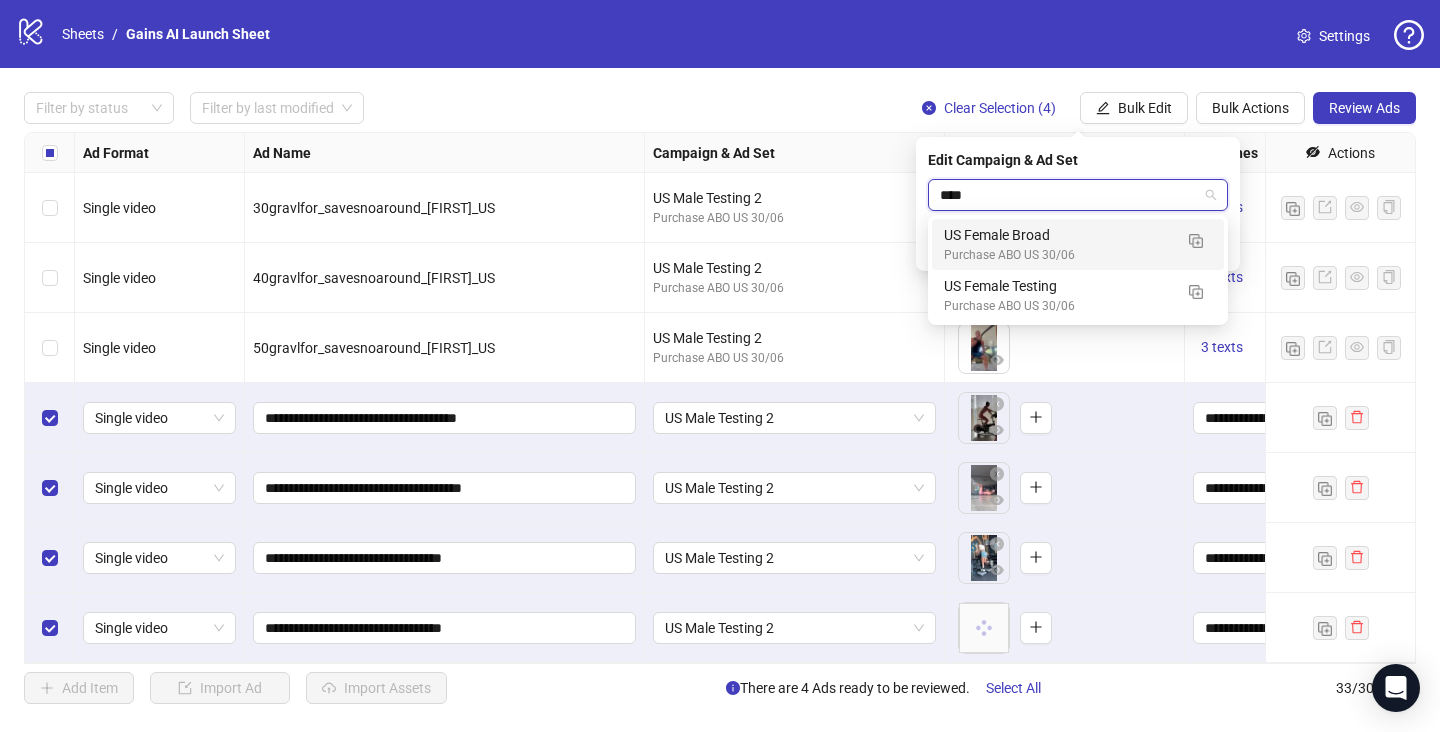 scroll, scrollTop: 0, scrollLeft: 0, axis: both 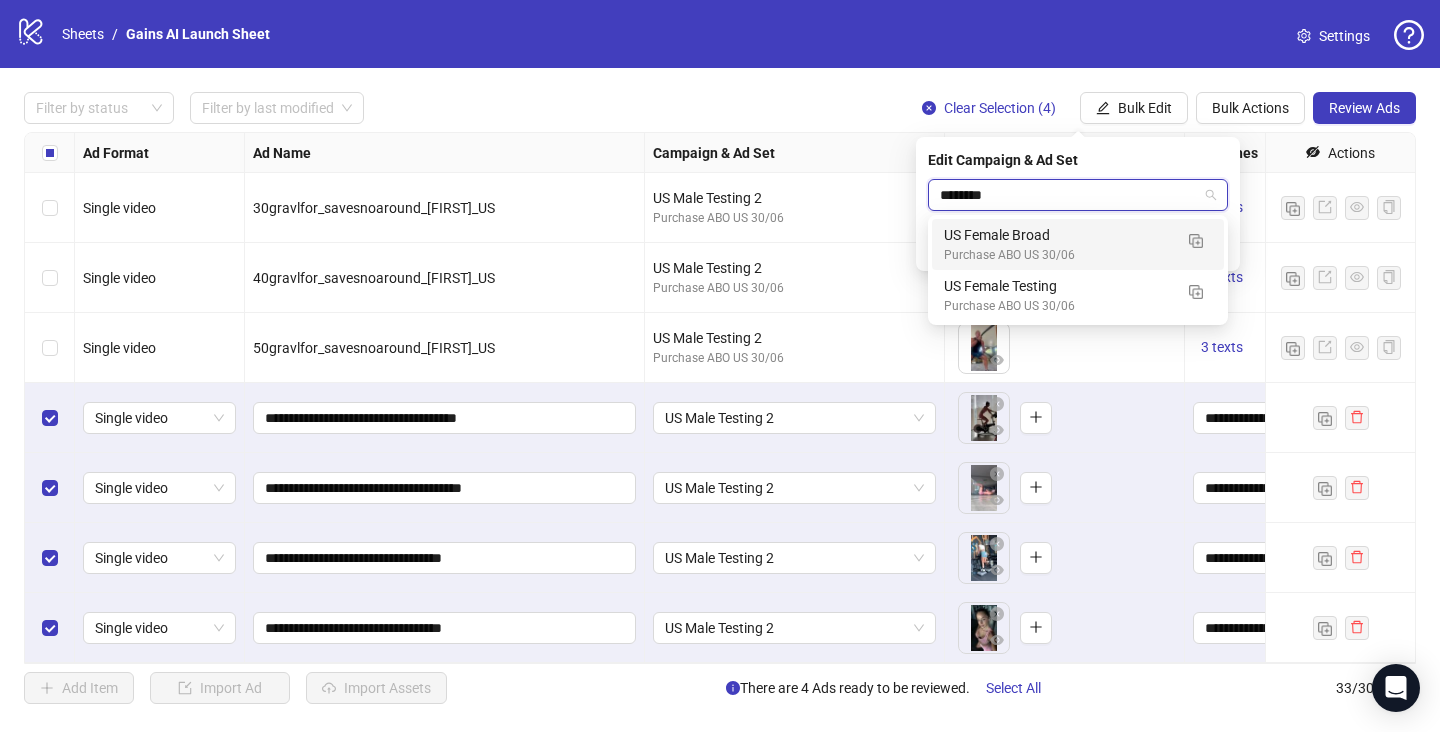 type on "*********" 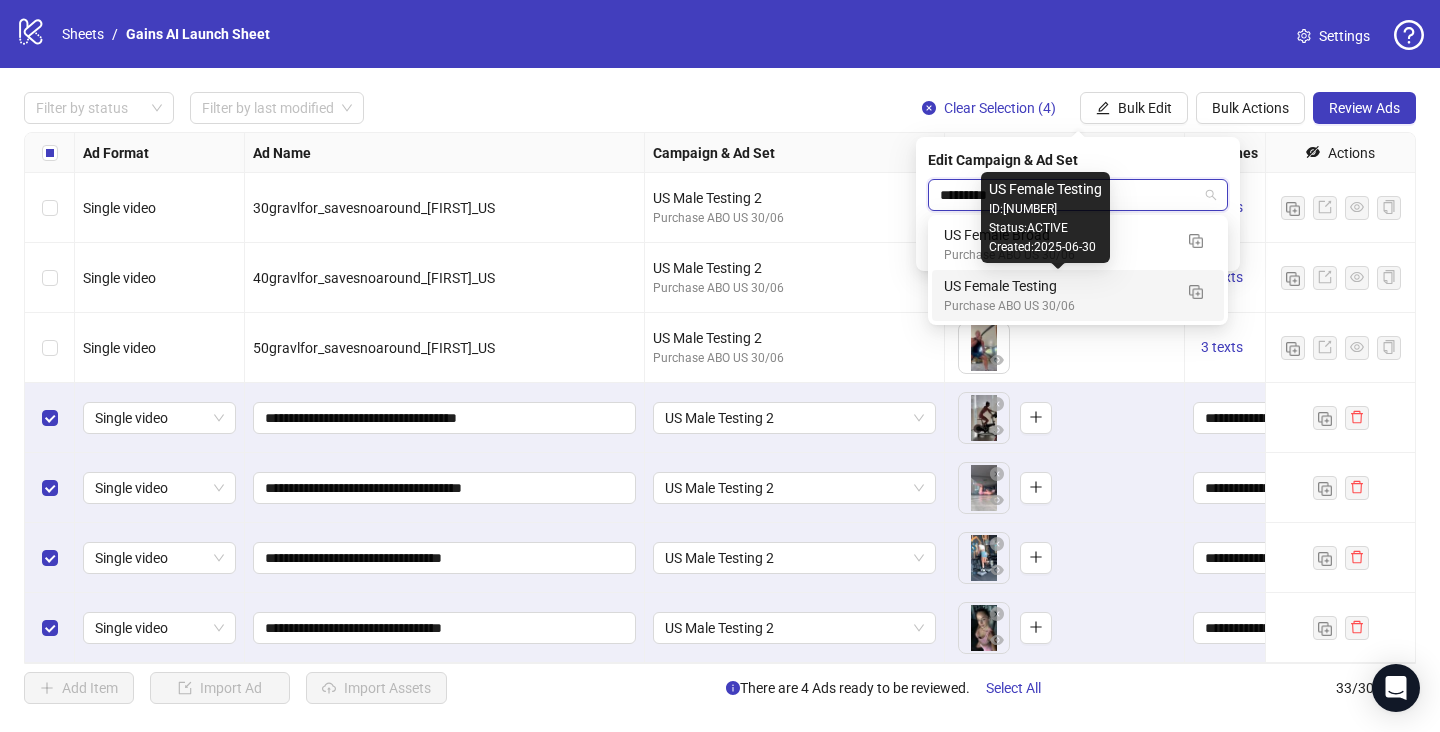 click on "US Female Testing" at bounding box center (1058, 286) 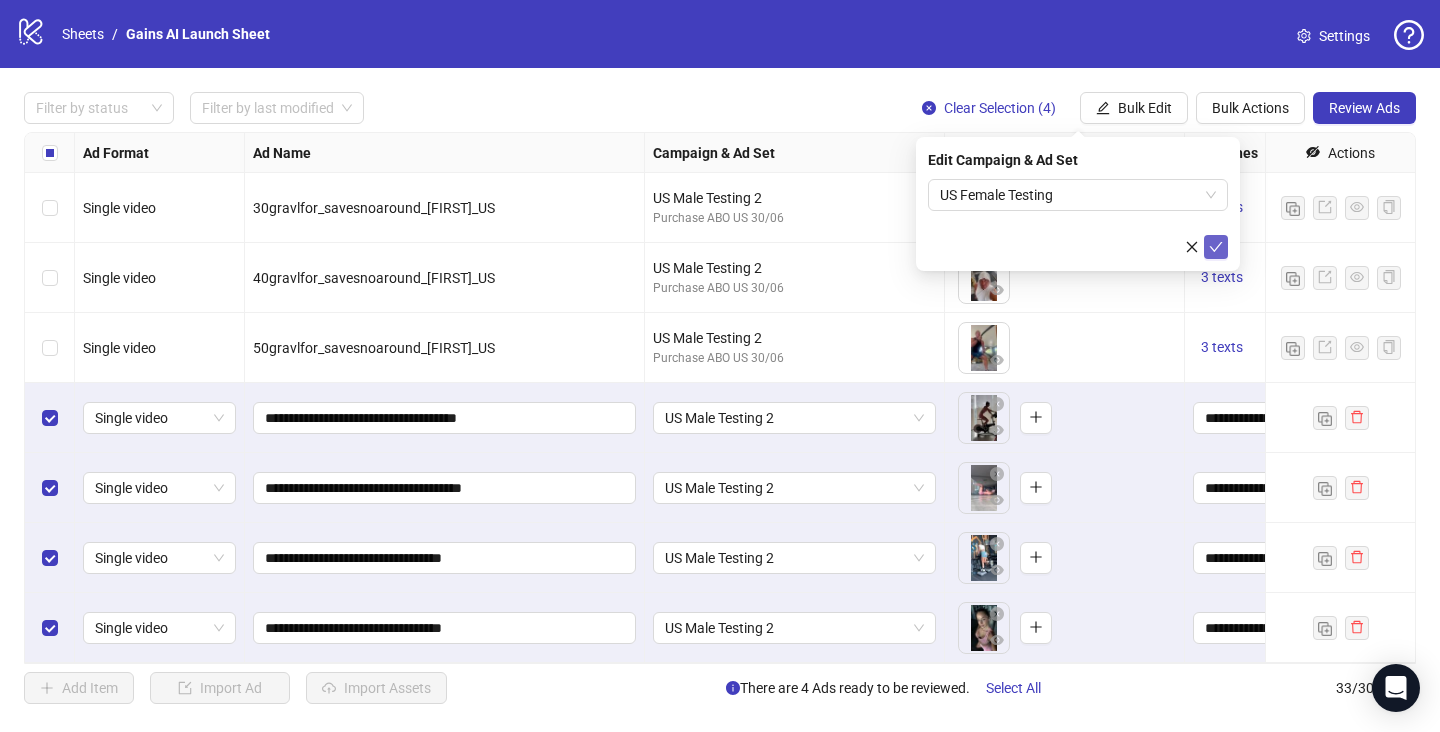 click at bounding box center [1216, 247] 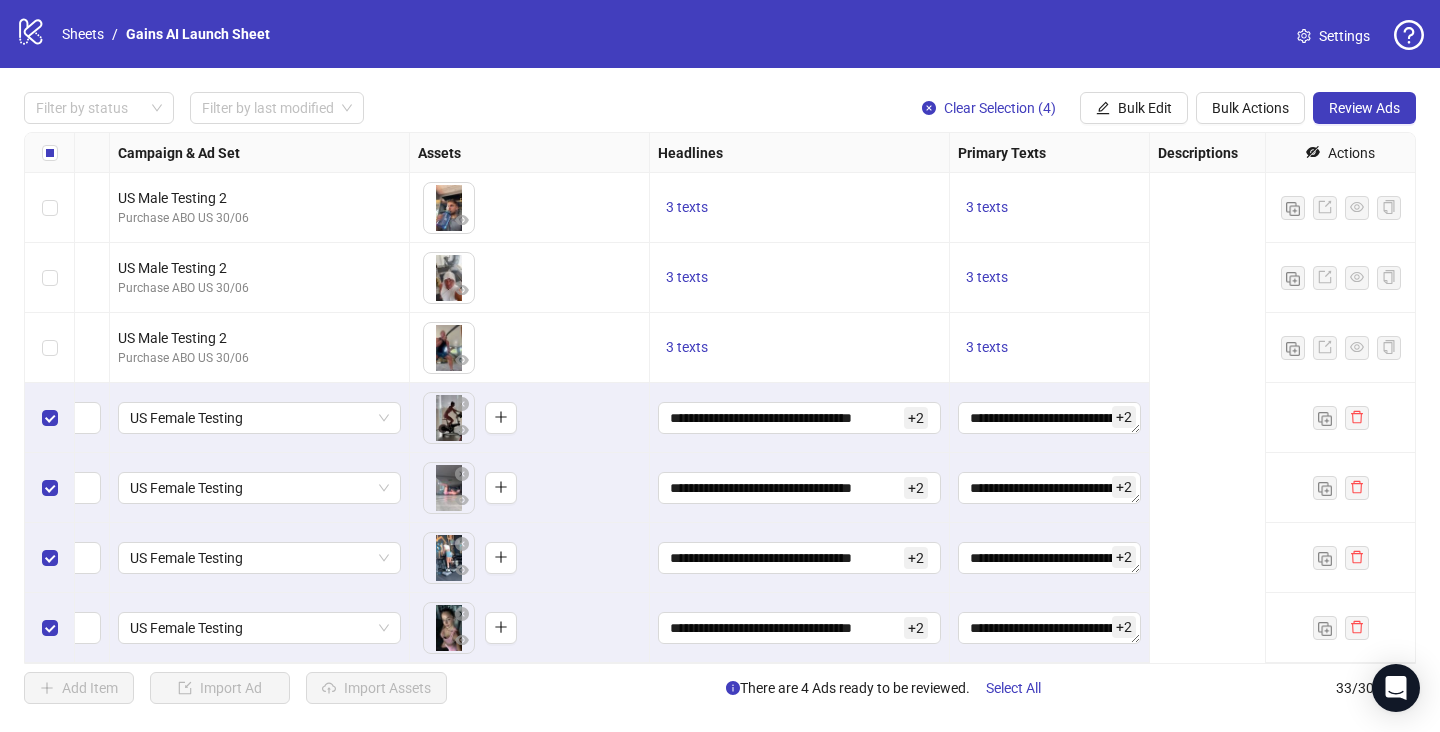 scroll, scrollTop: 1820, scrollLeft: 0, axis: vertical 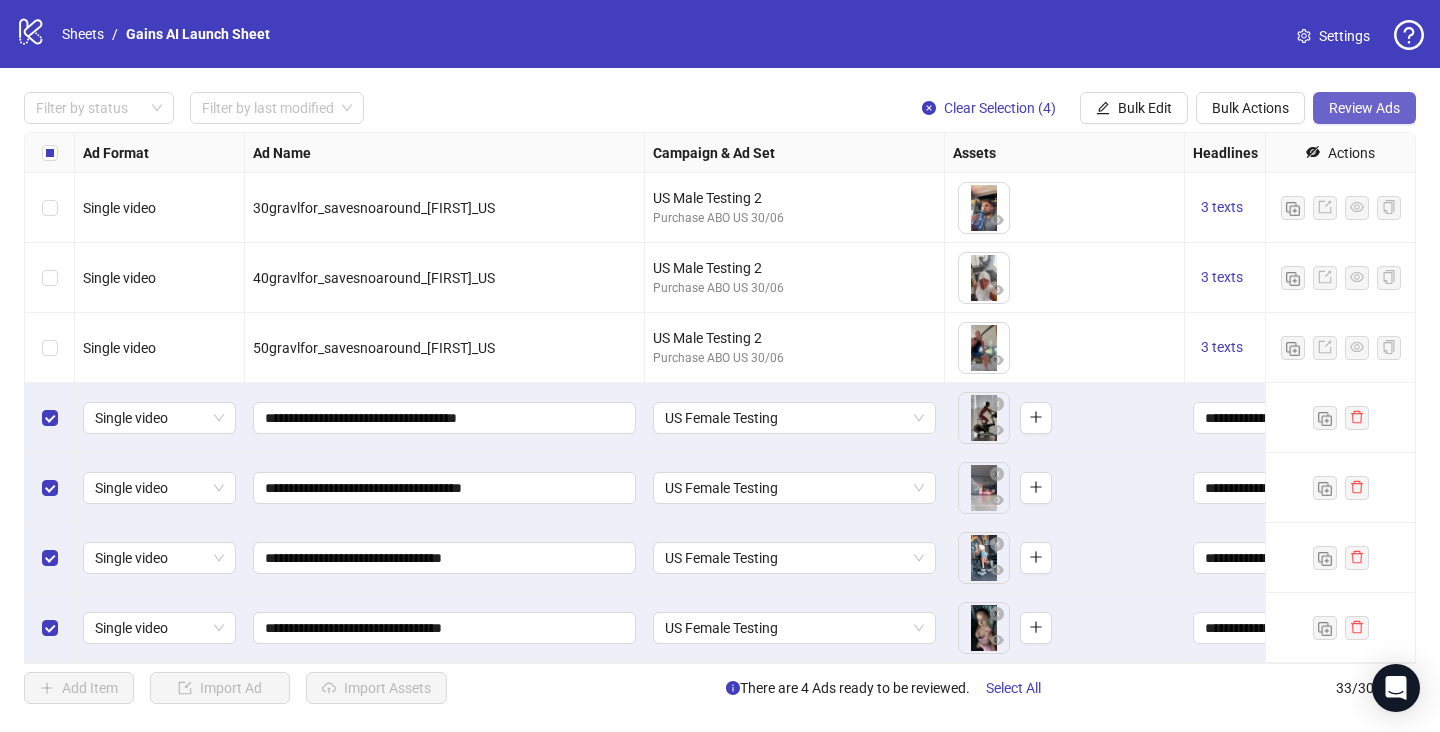 click on "Review Ads" at bounding box center (1364, 108) 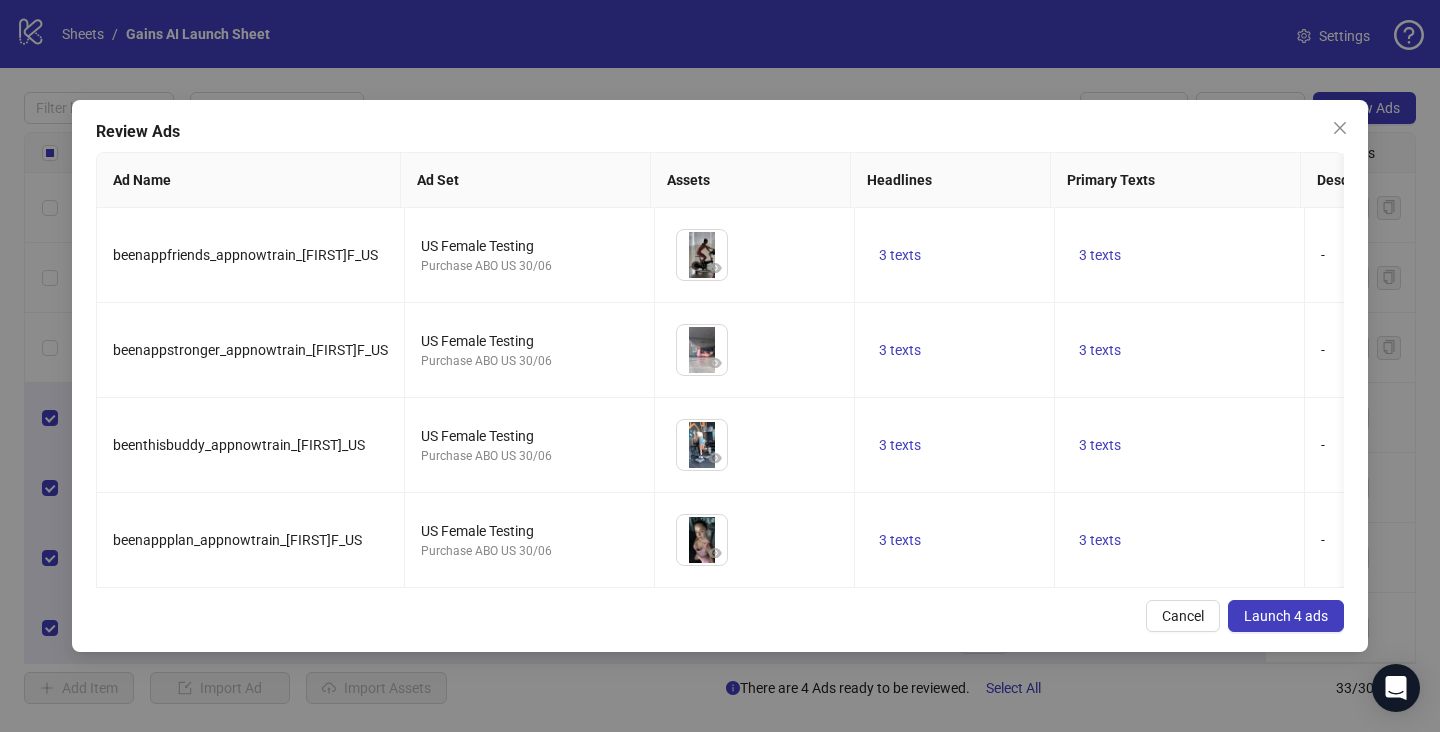 click on "Launch 4 ads" at bounding box center (1286, 616) 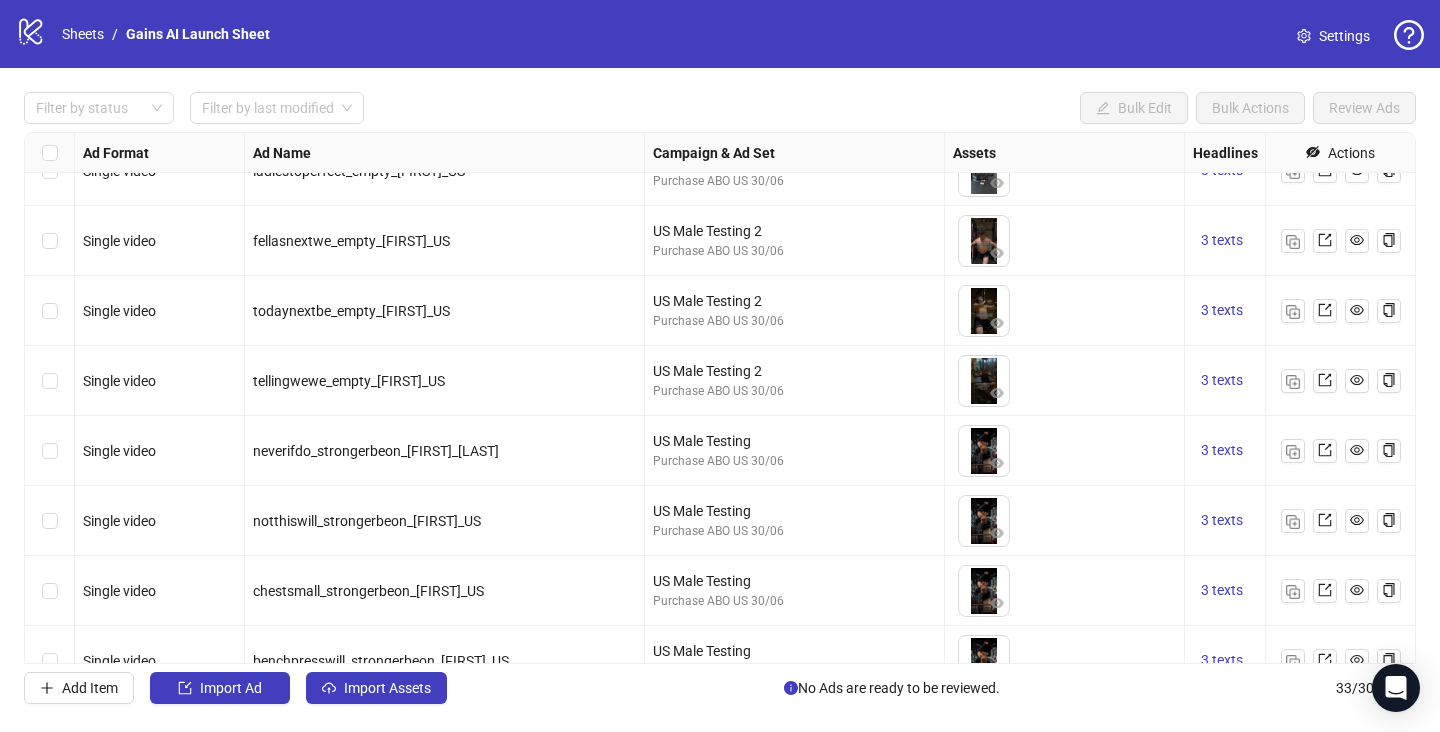scroll, scrollTop: 1430, scrollLeft: 0, axis: vertical 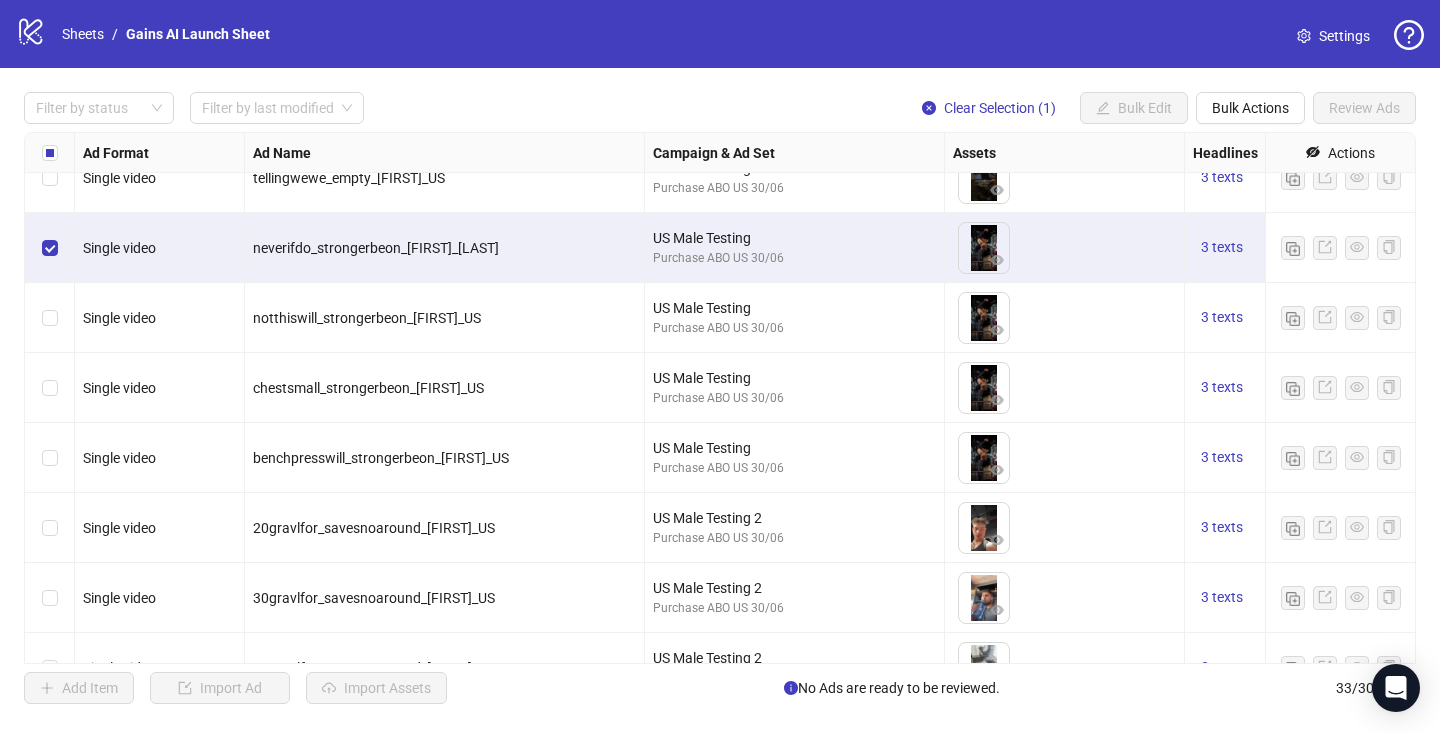 click at bounding box center [50, 318] 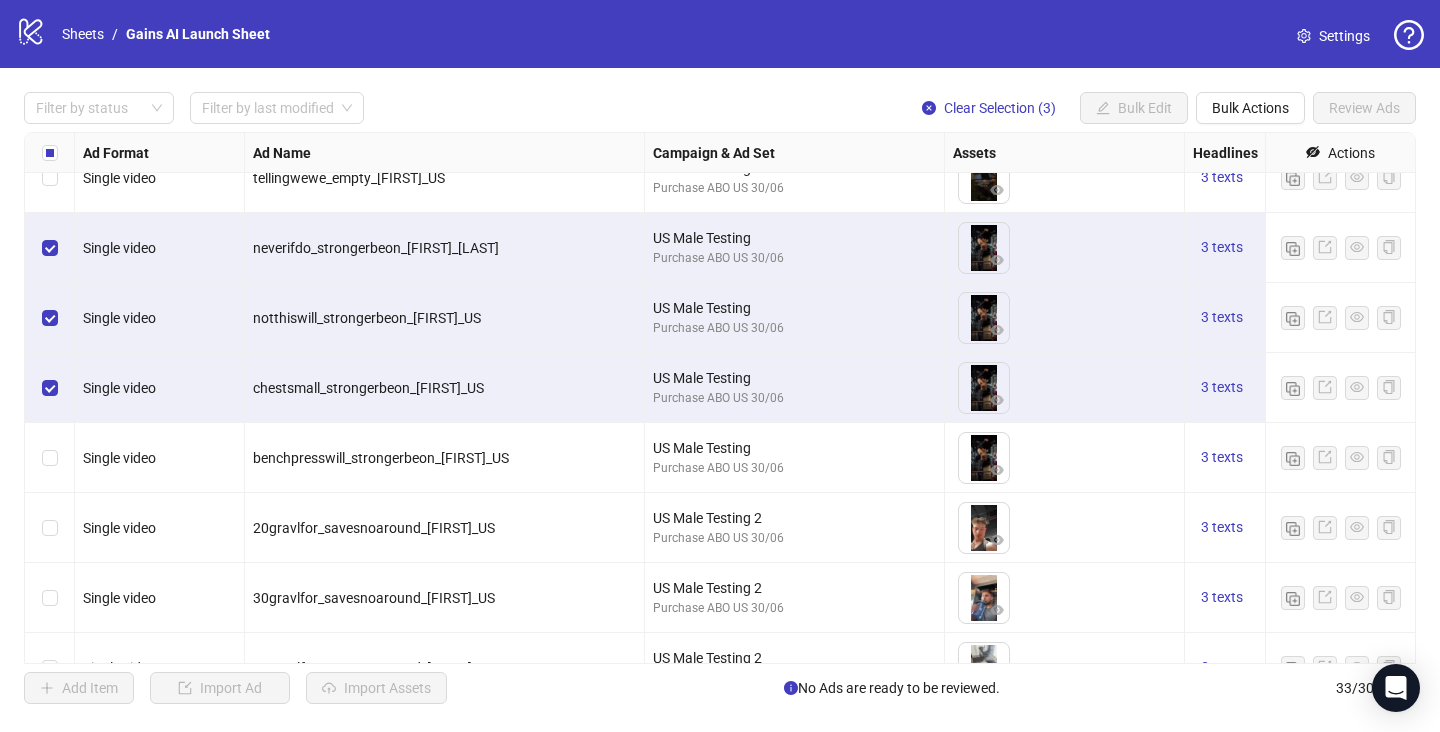 click at bounding box center (50, 458) 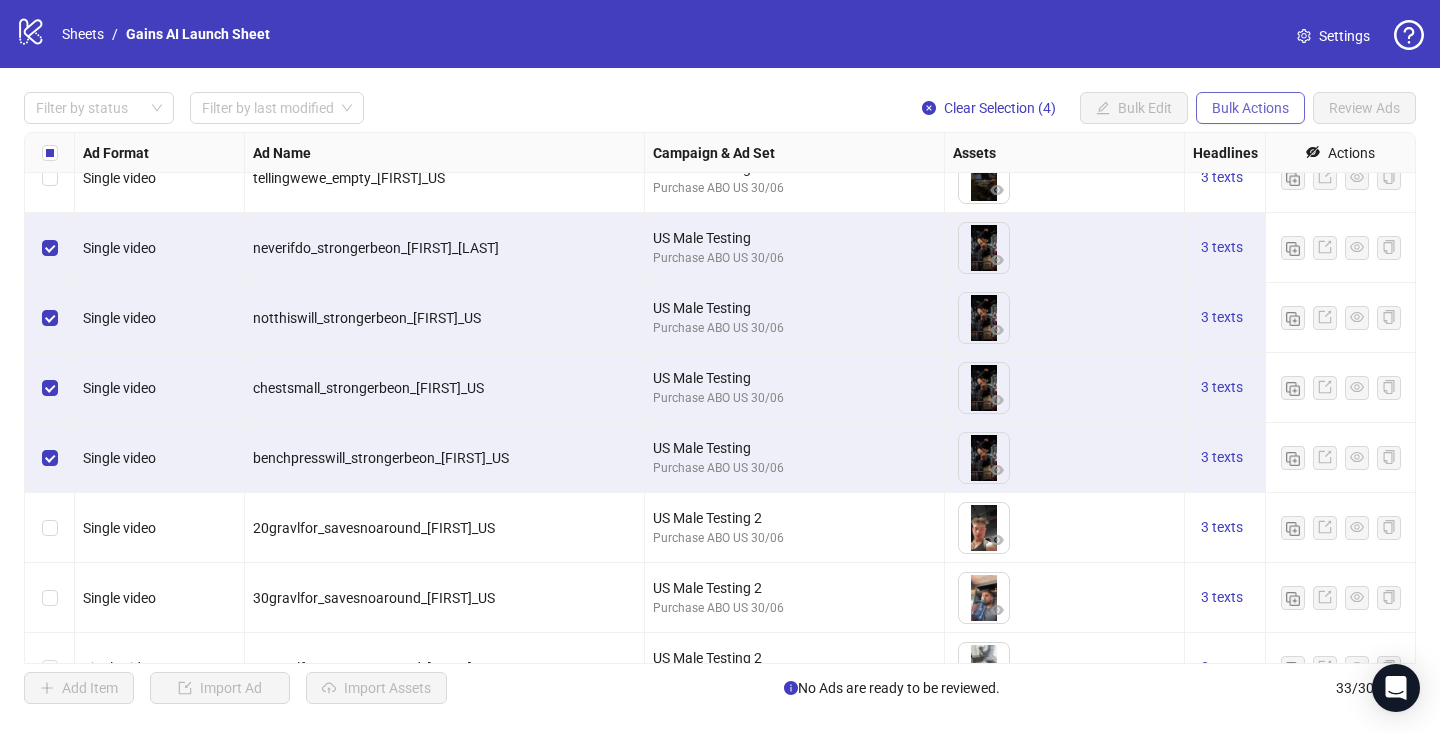 click on "Bulk Actions" at bounding box center [1250, 108] 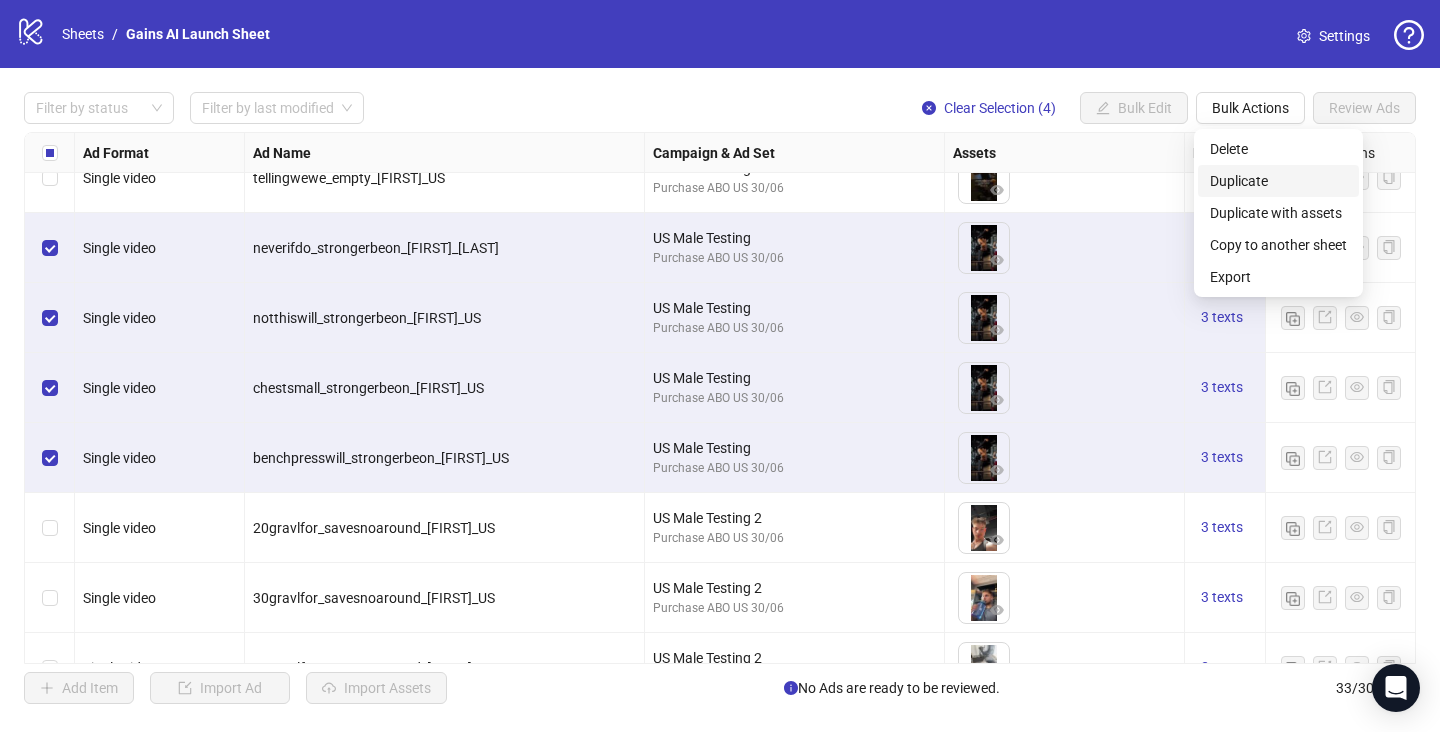 click on "Duplicate" at bounding box center (1278, 181) 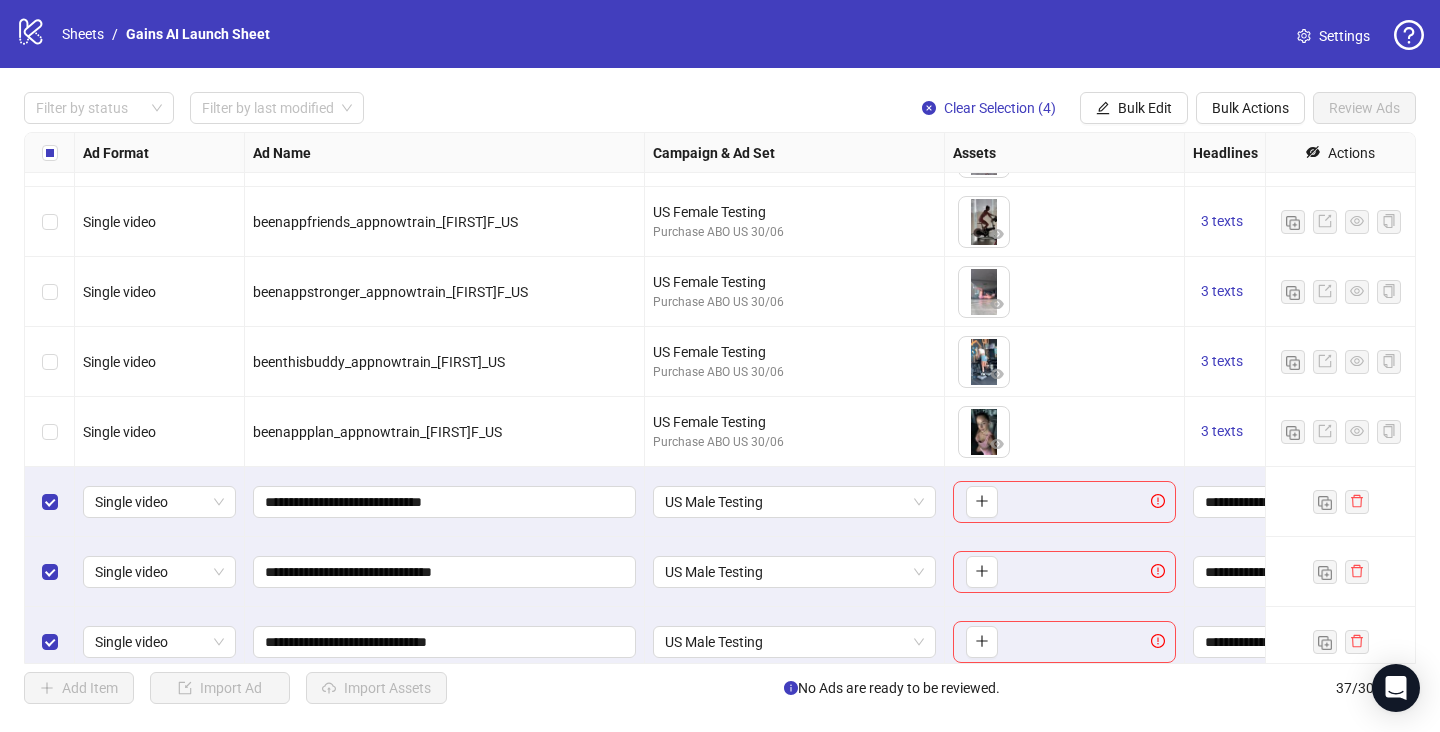 scroll, scrollTop: 2100, scrollLeft: 0, axis: vertical 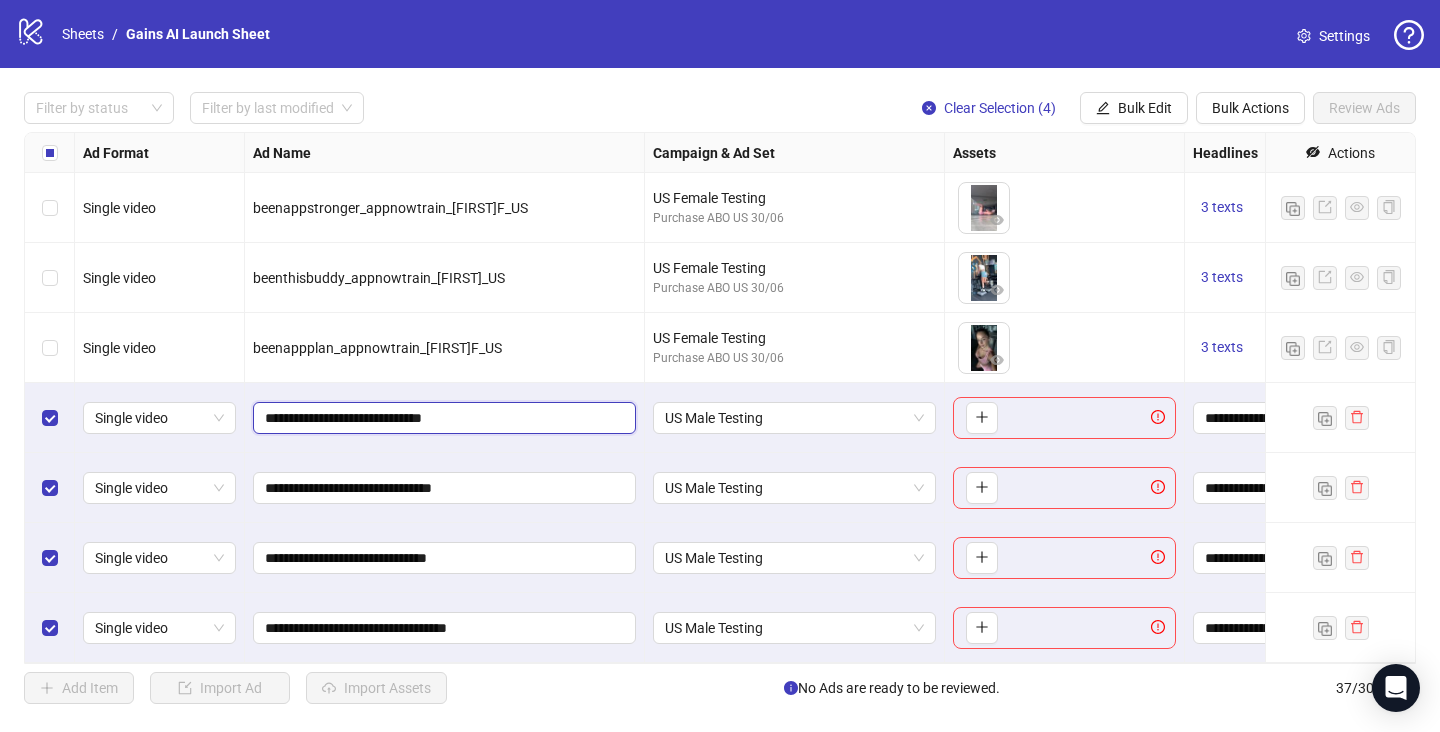 click on "**********" at bounding box center (442, 418) 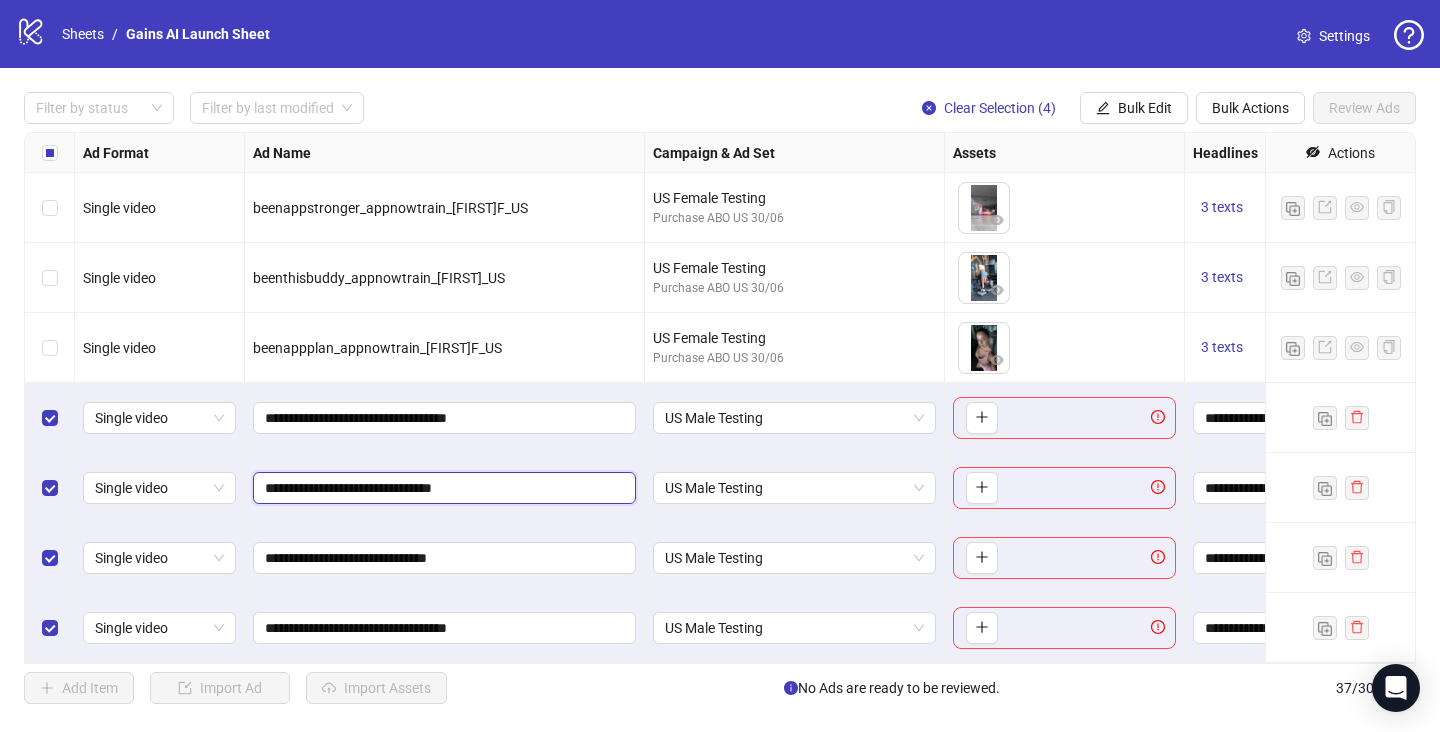click on "**********" at bounding box center (442, 488) 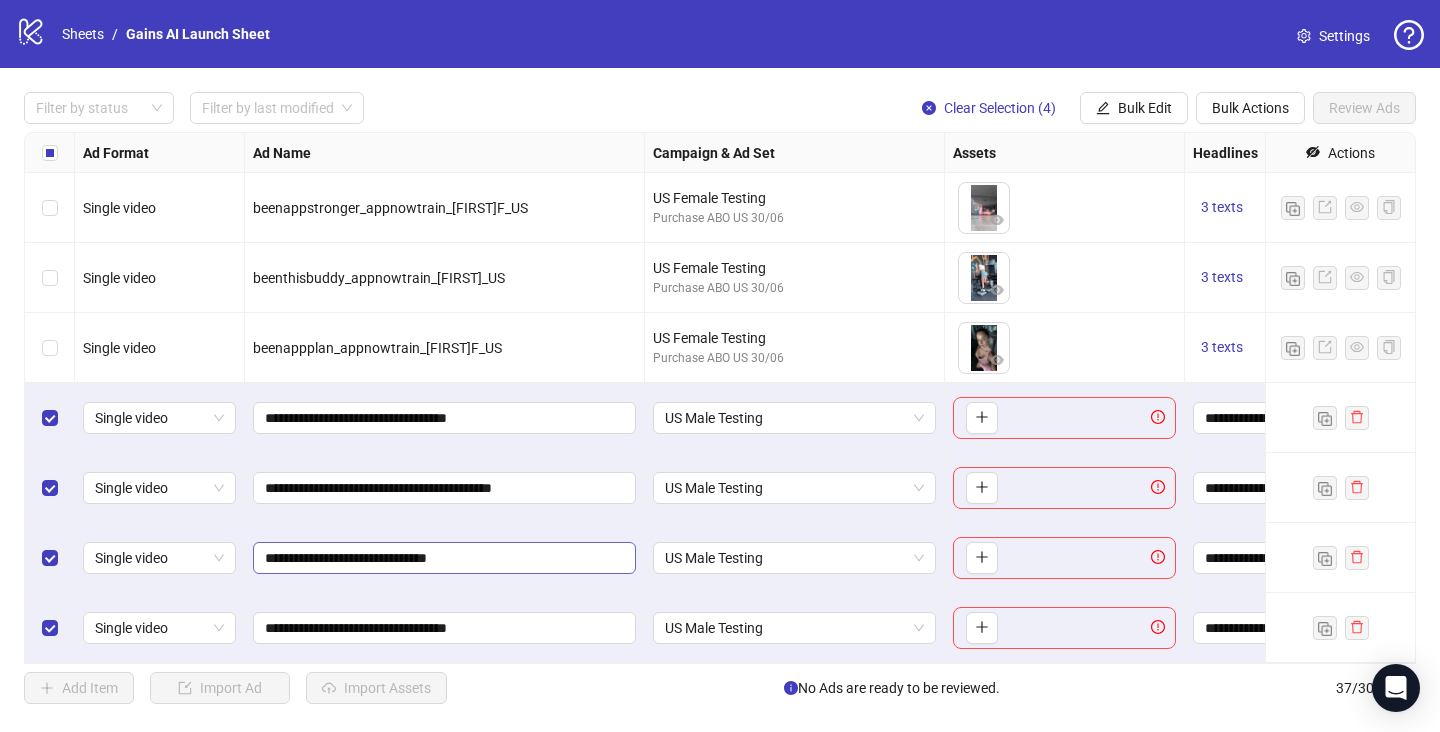 click on "**********" at bounding box center [444, 558] 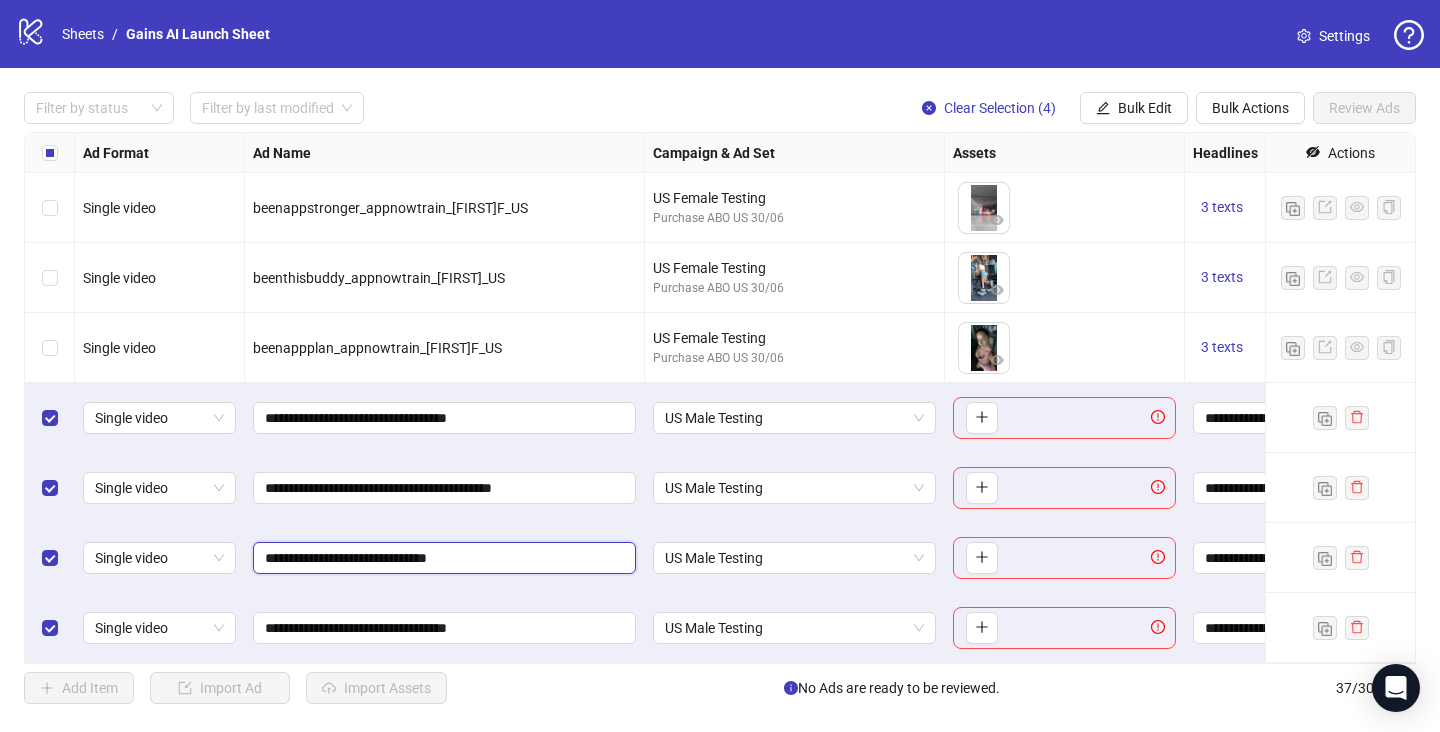 click on "**********" at bounding box center [442, 558] 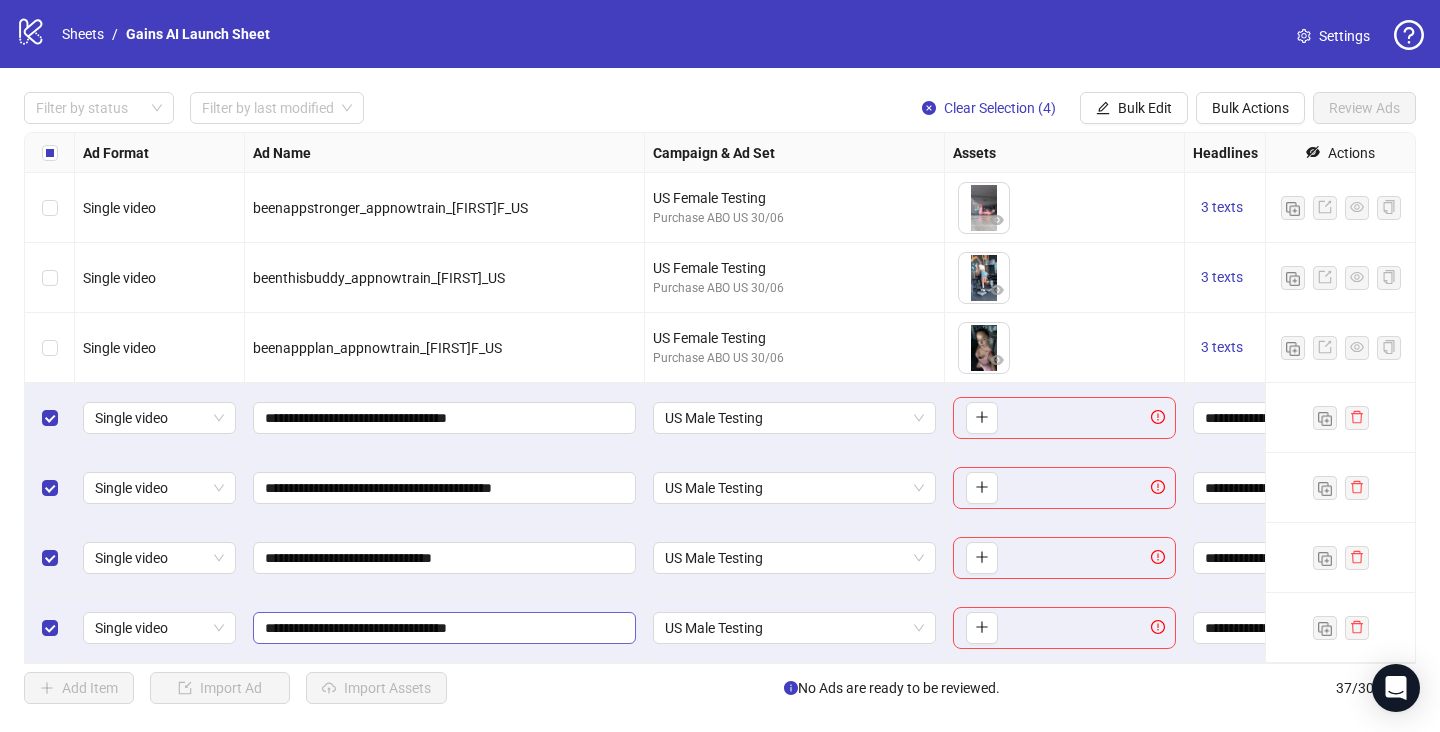 click on "**********" at bounding box center (444, 628) 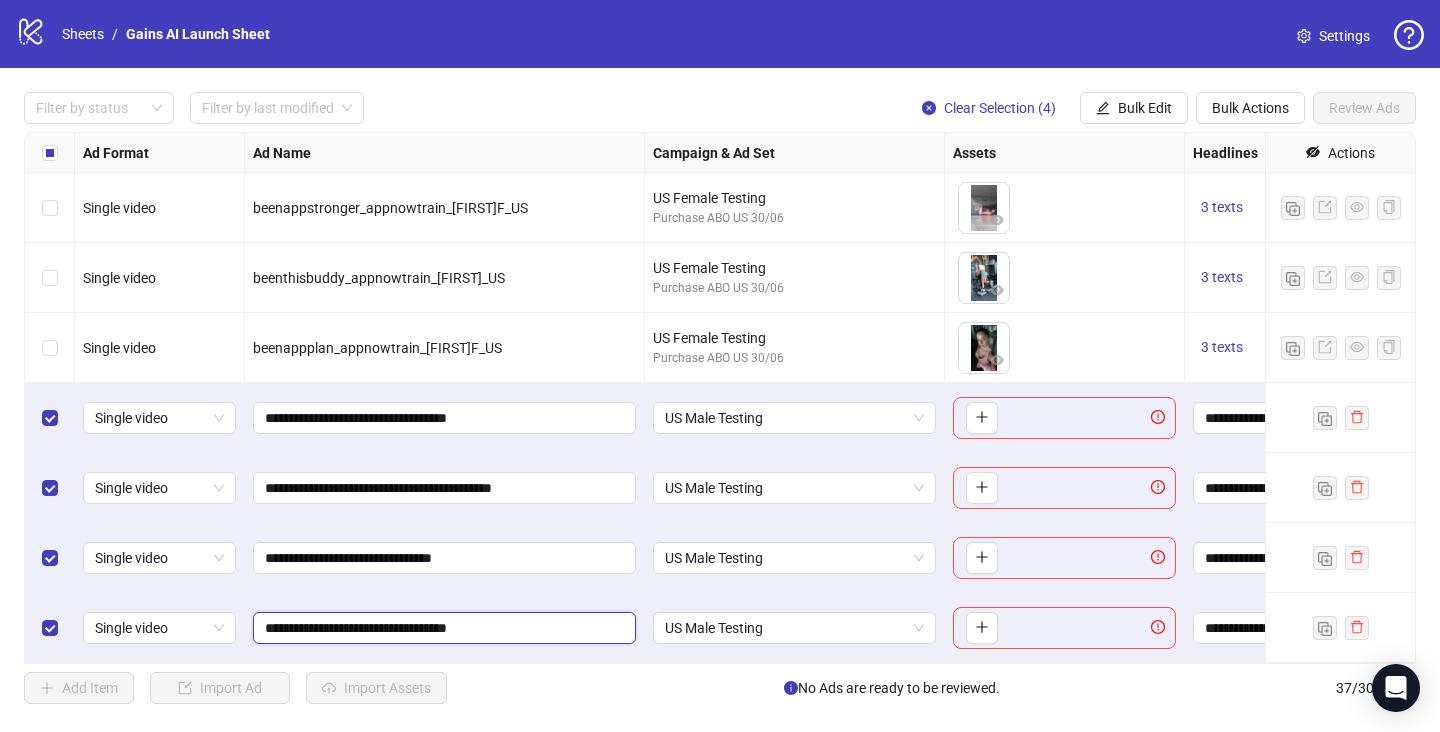 click on "**********" at bounding box center [442, 628] 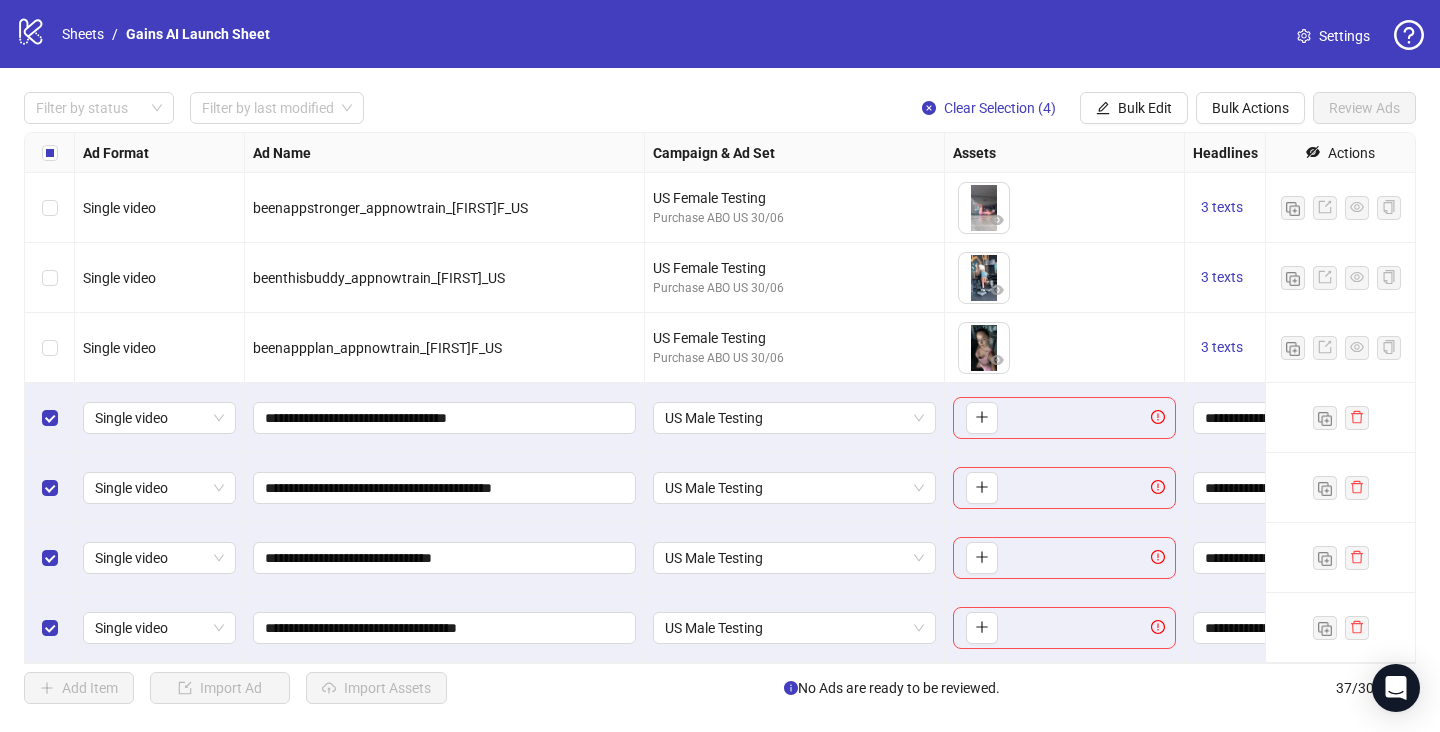 click on "**********" at bounding box center (445, 558) 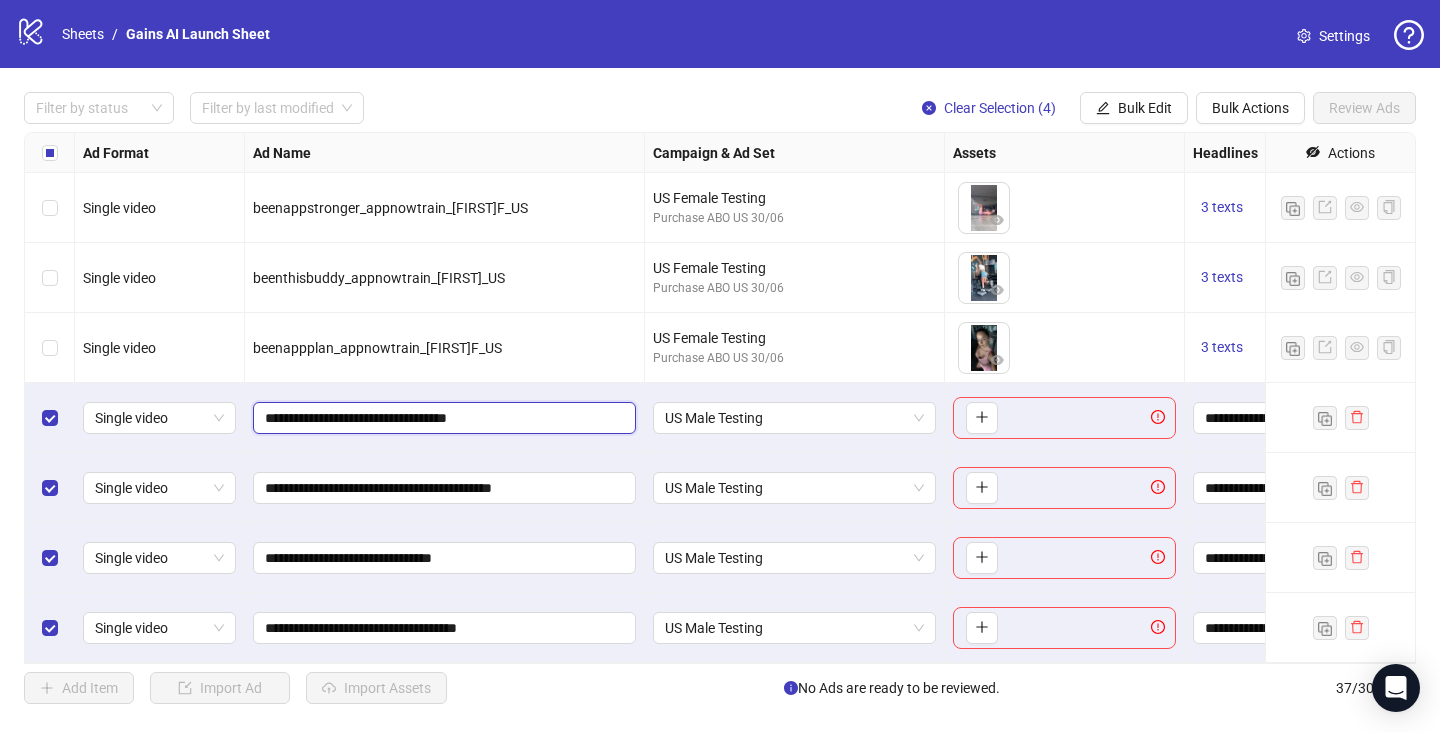 click on "**********" at bounding box center [442, 418] 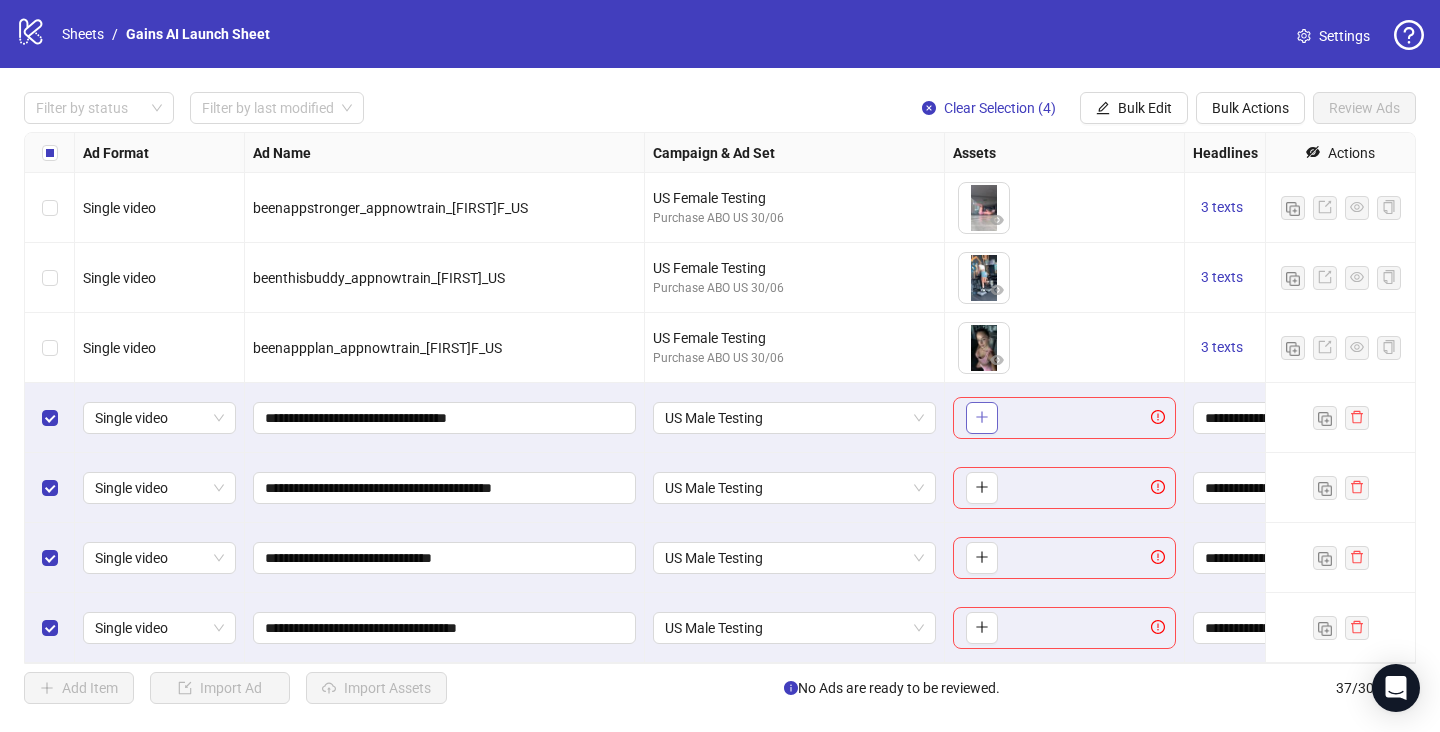 click at bounding box center [982, 418] 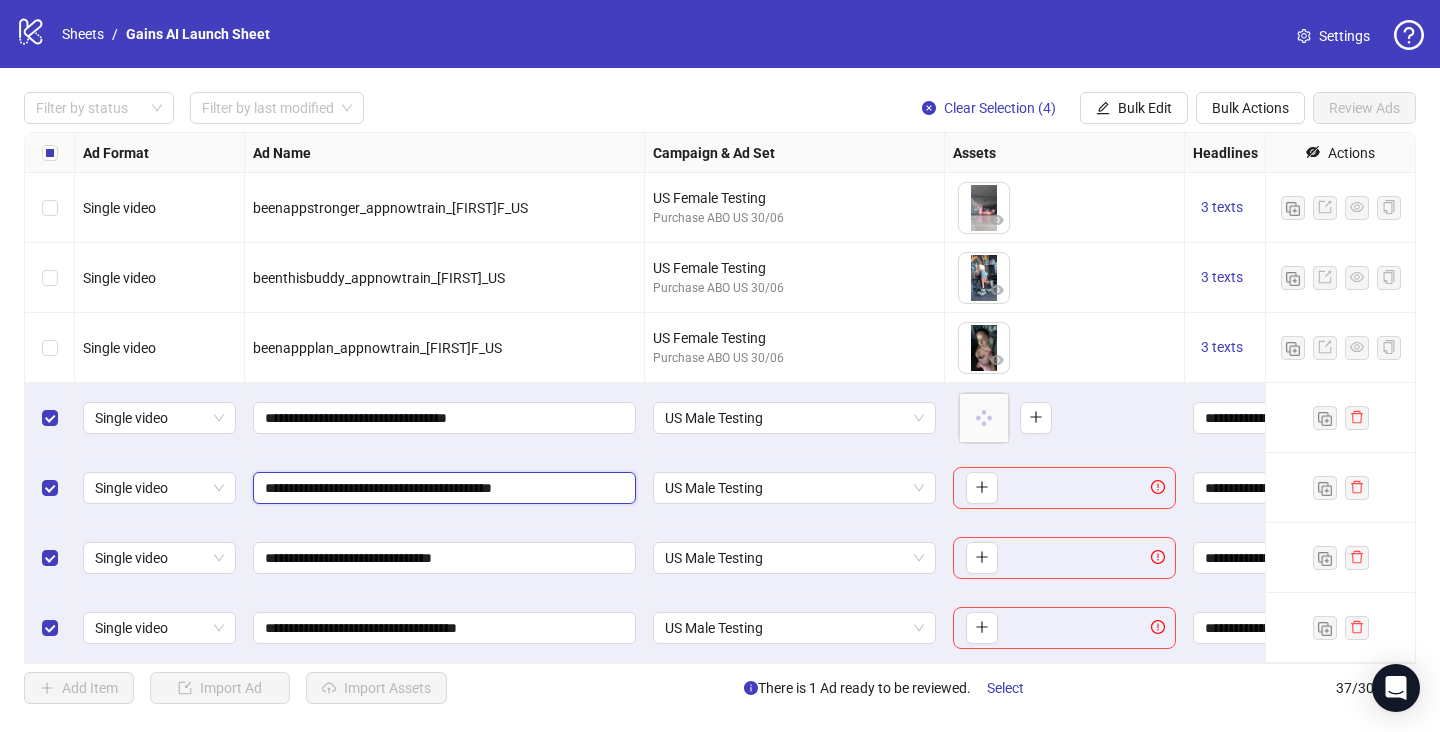 click on "**********" at bounding box center [442, 488] 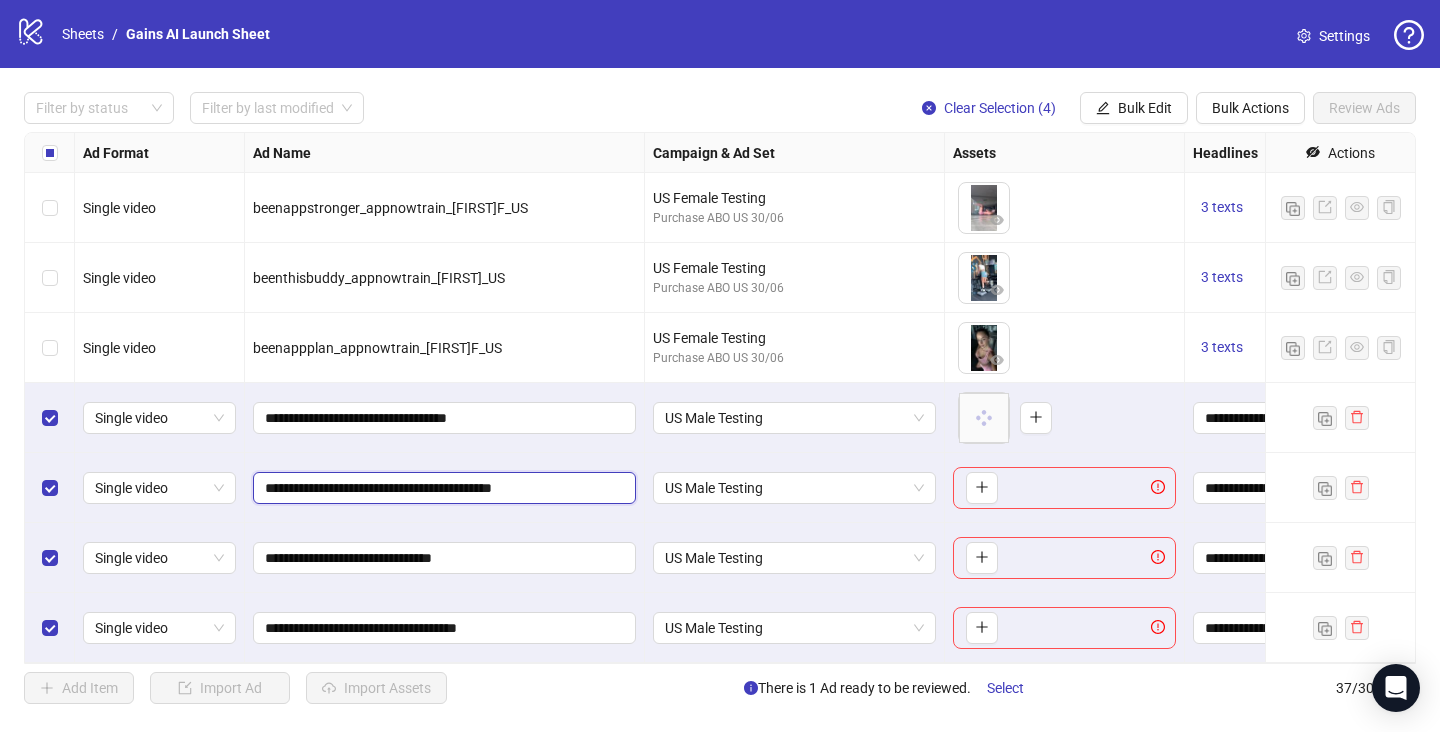 click on "**********" at bounding box center [442, 488] 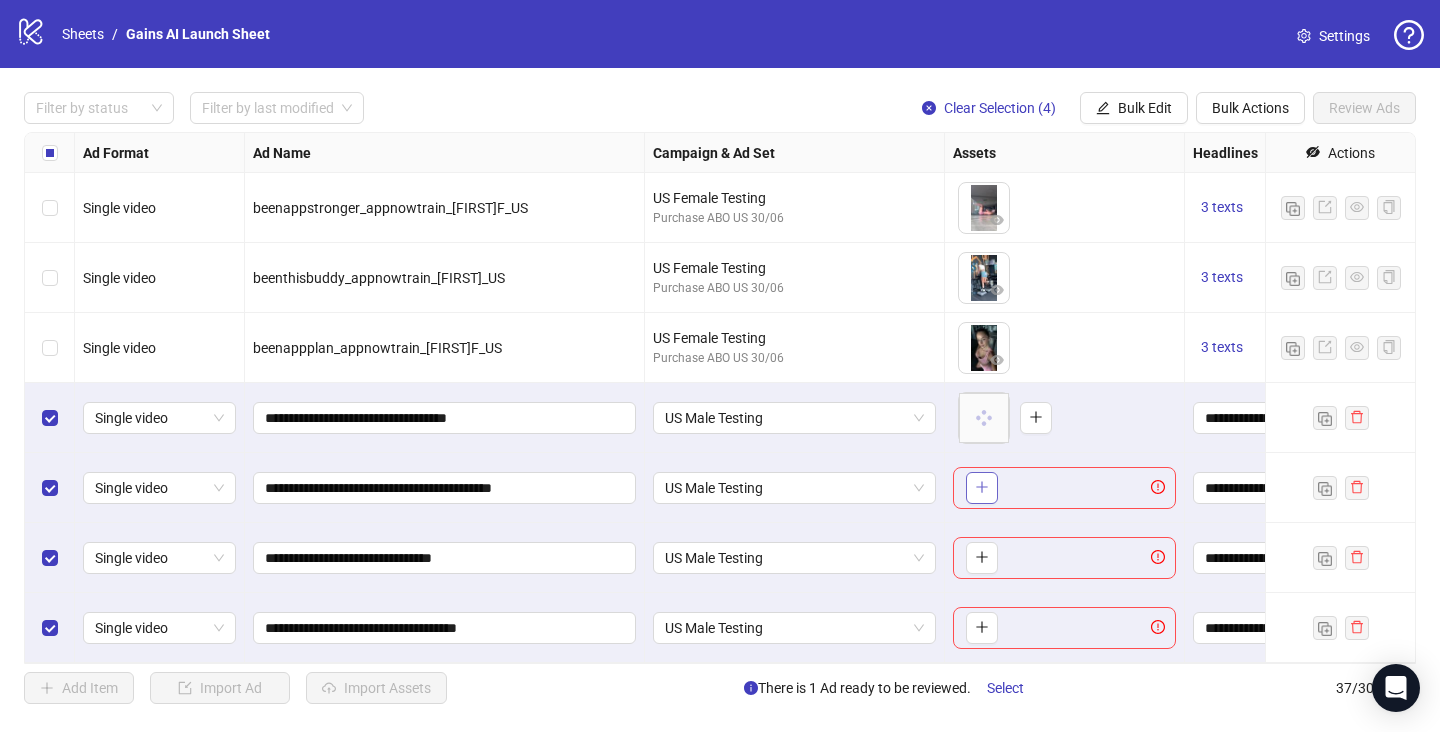 click at bounding box center [982, 488] 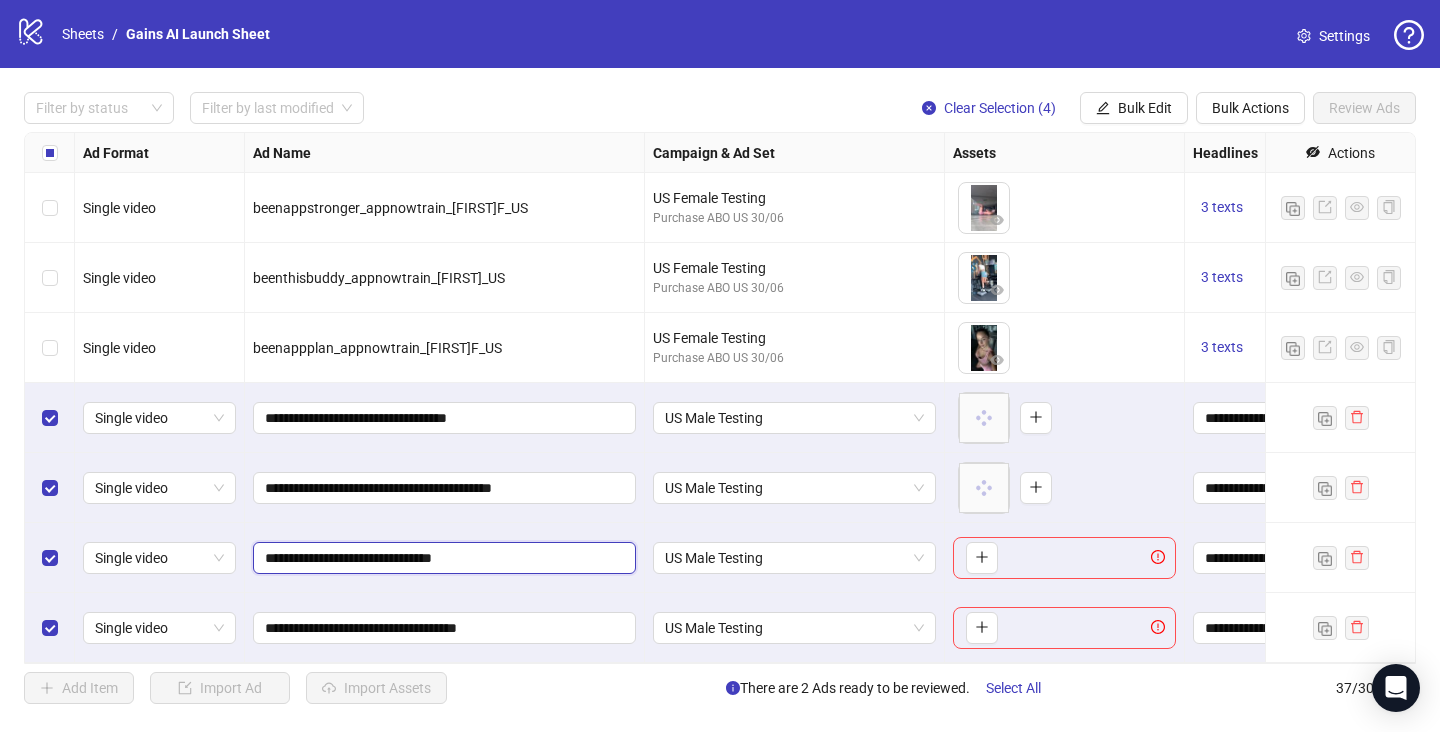 click on "**********" at bounding box center [442, 558] 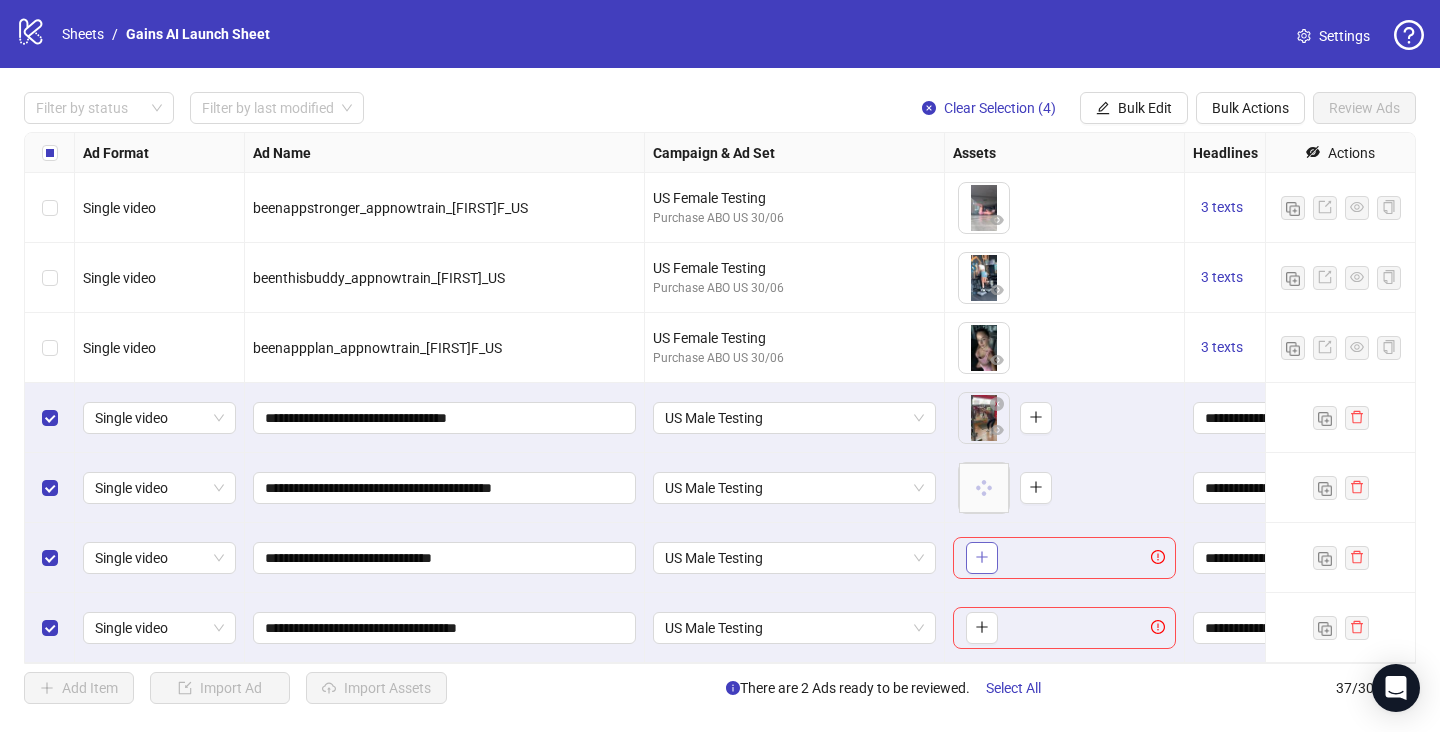 click at bounding box center [982, 558] 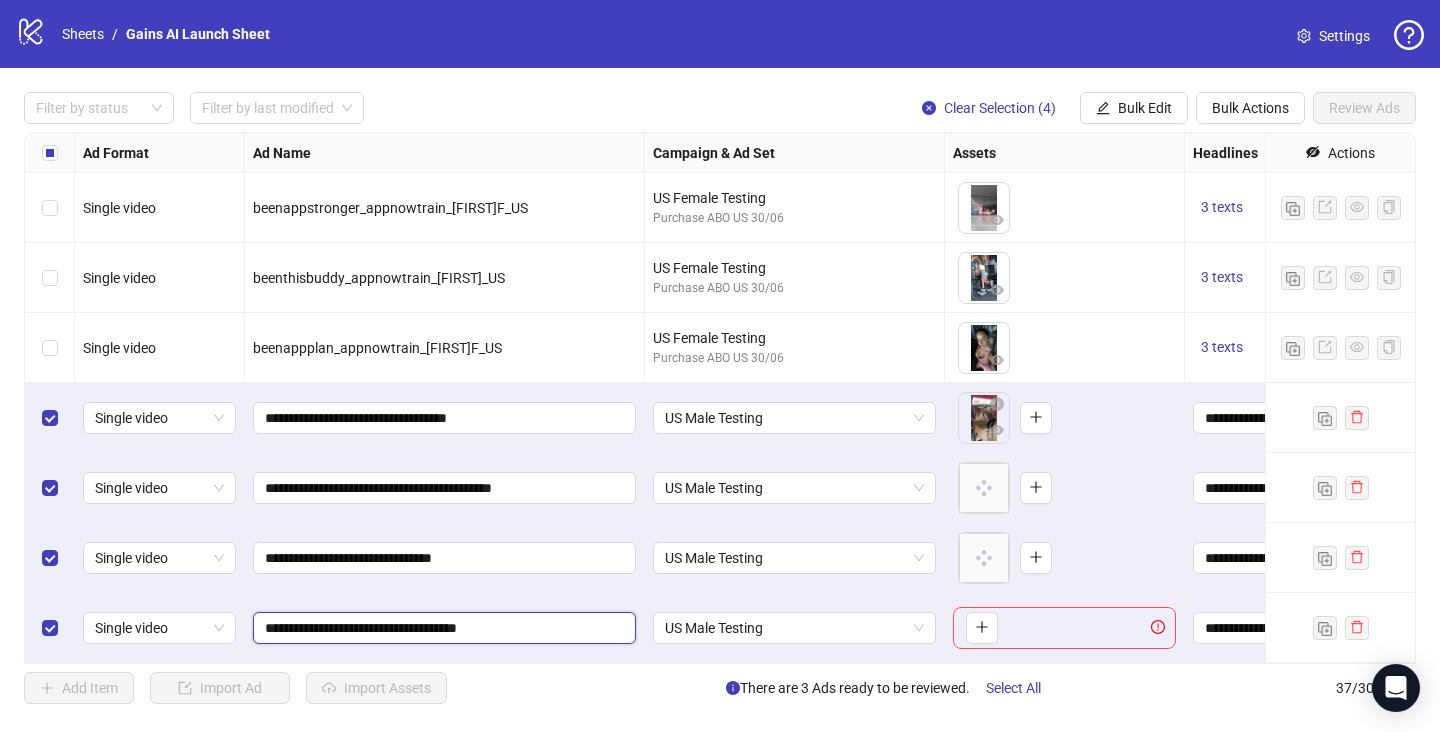 click on "**********" at bounding box center (442, 628) 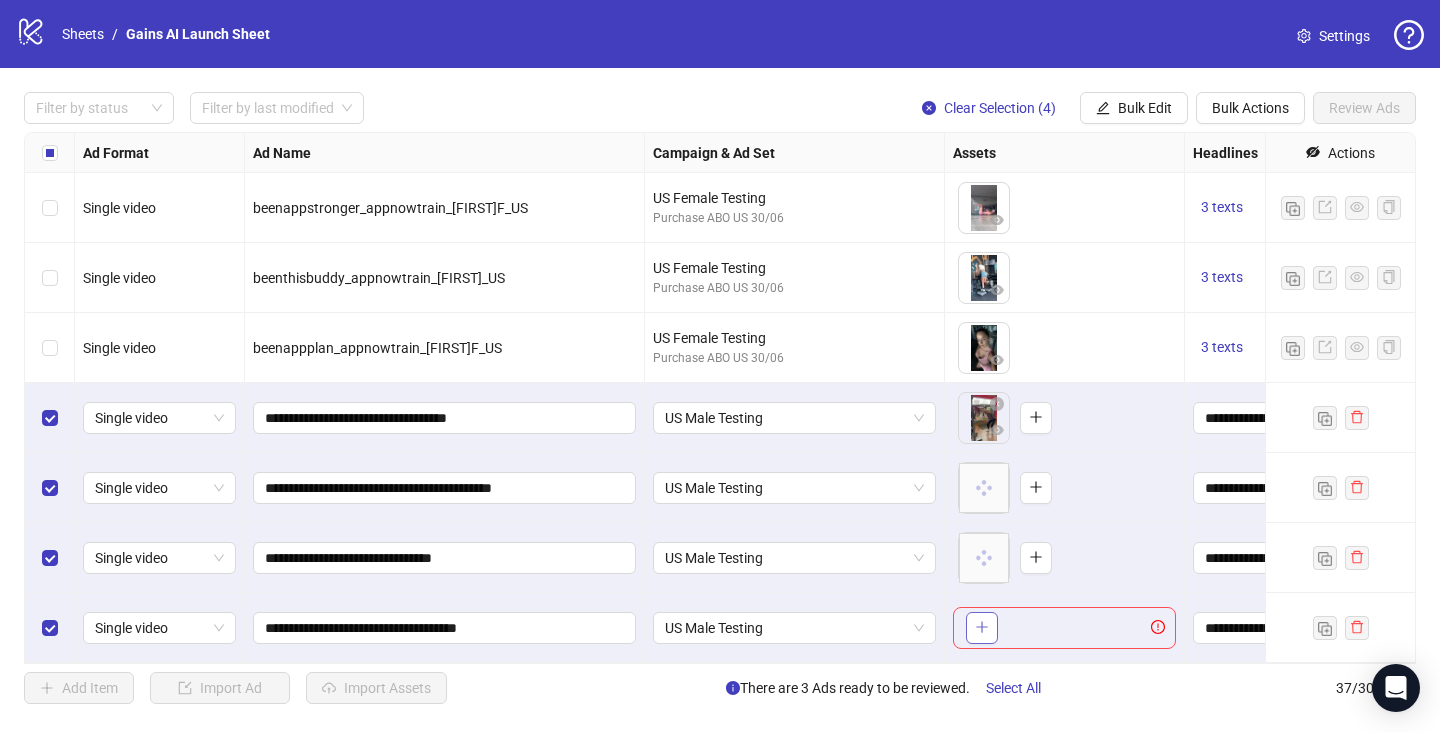 click 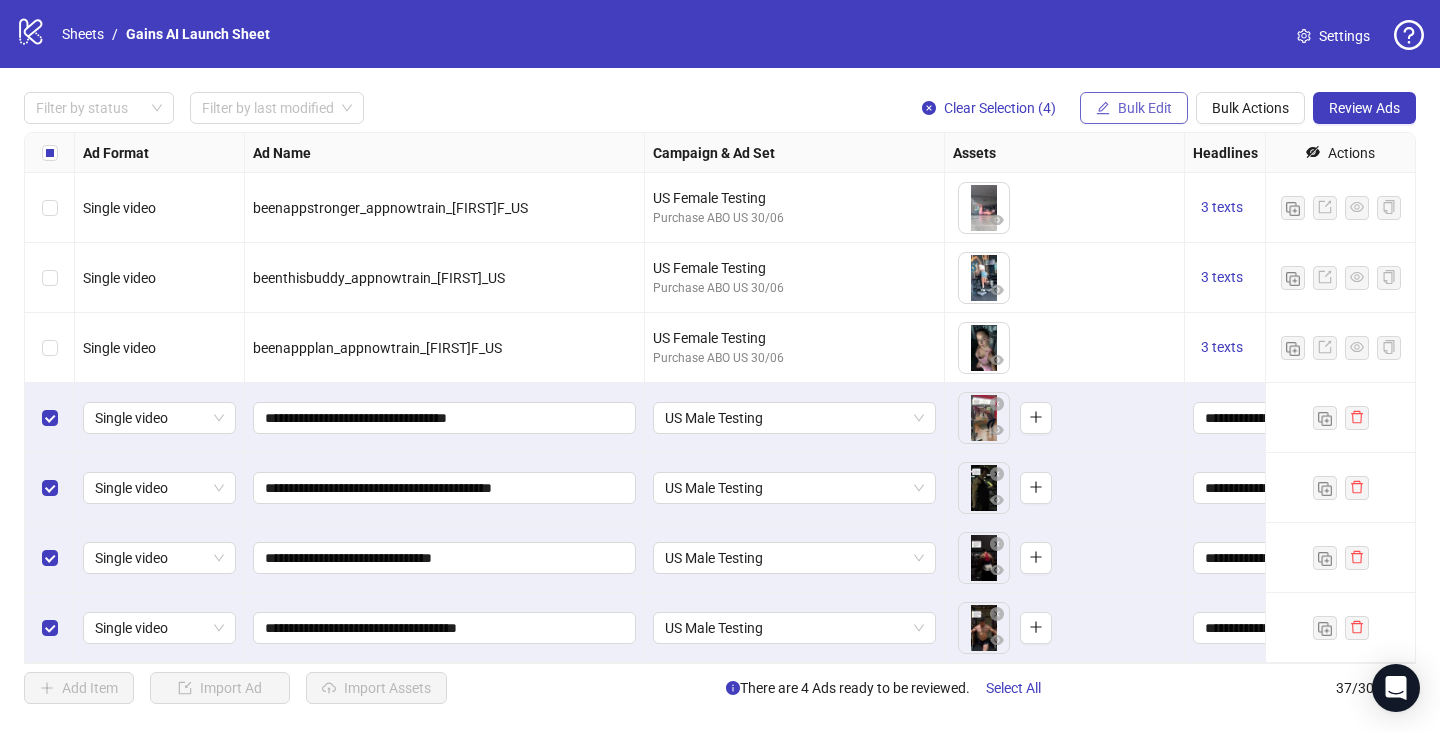 click on "Bulk Edit" at bounding box center (1145, 108) 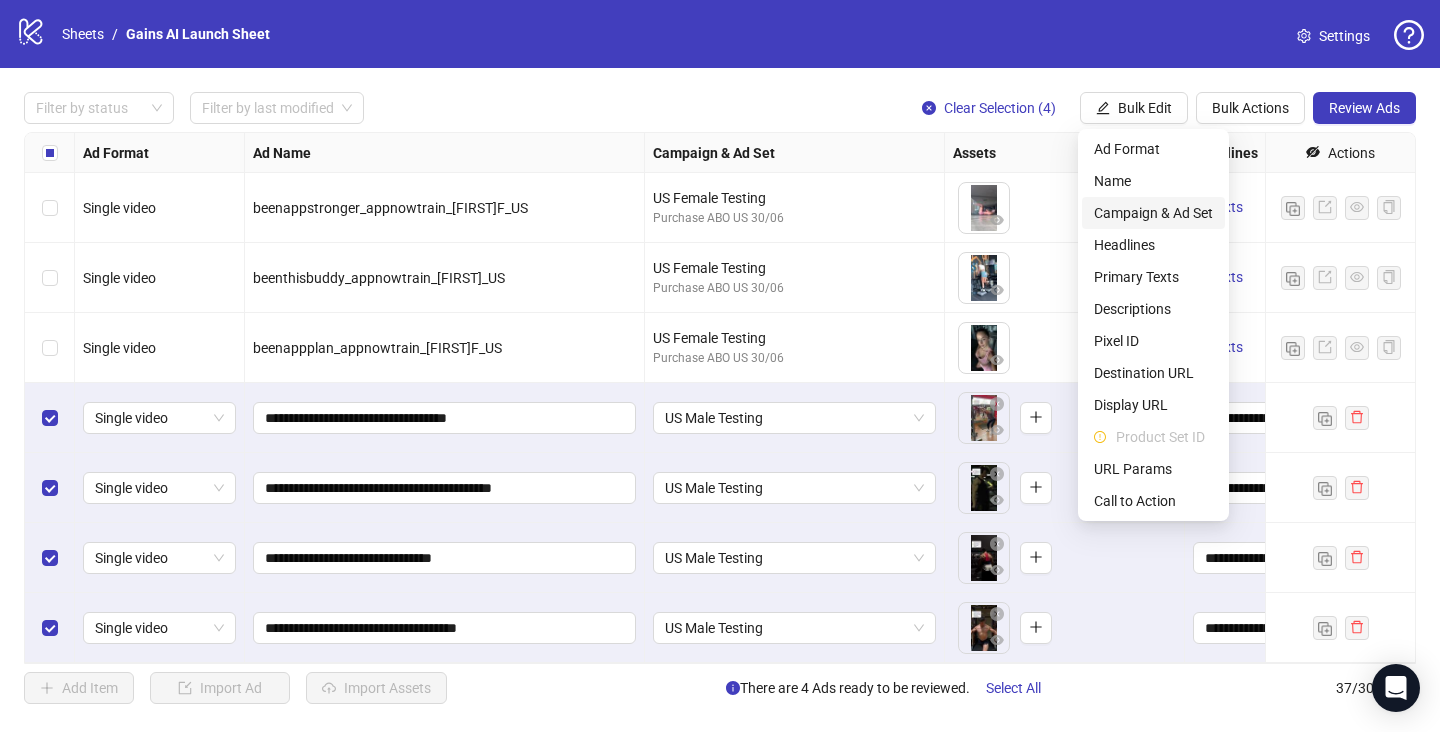 click on "Campaign & Ad Set" at bounding box center (1153, 213) 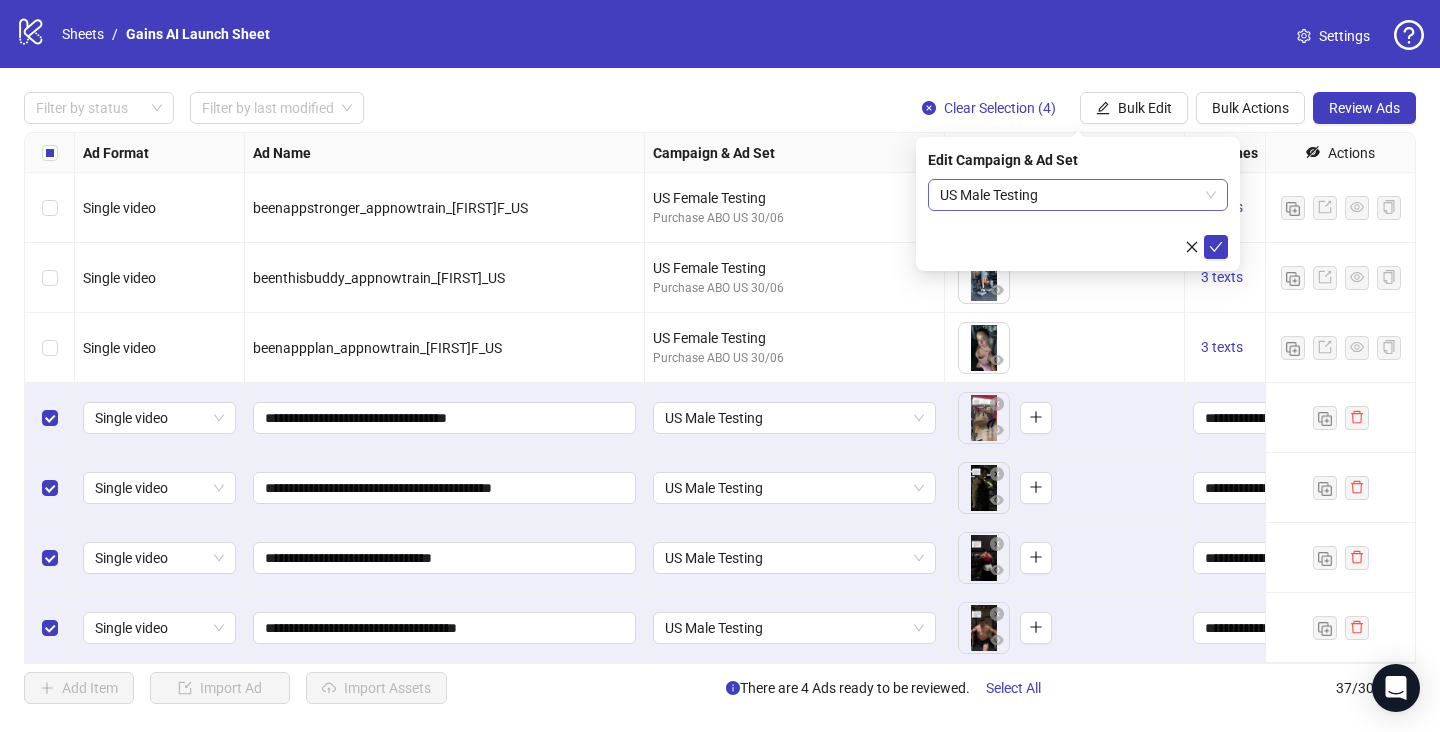 click on "US Male Testing" at bounding box center [1078, 195] 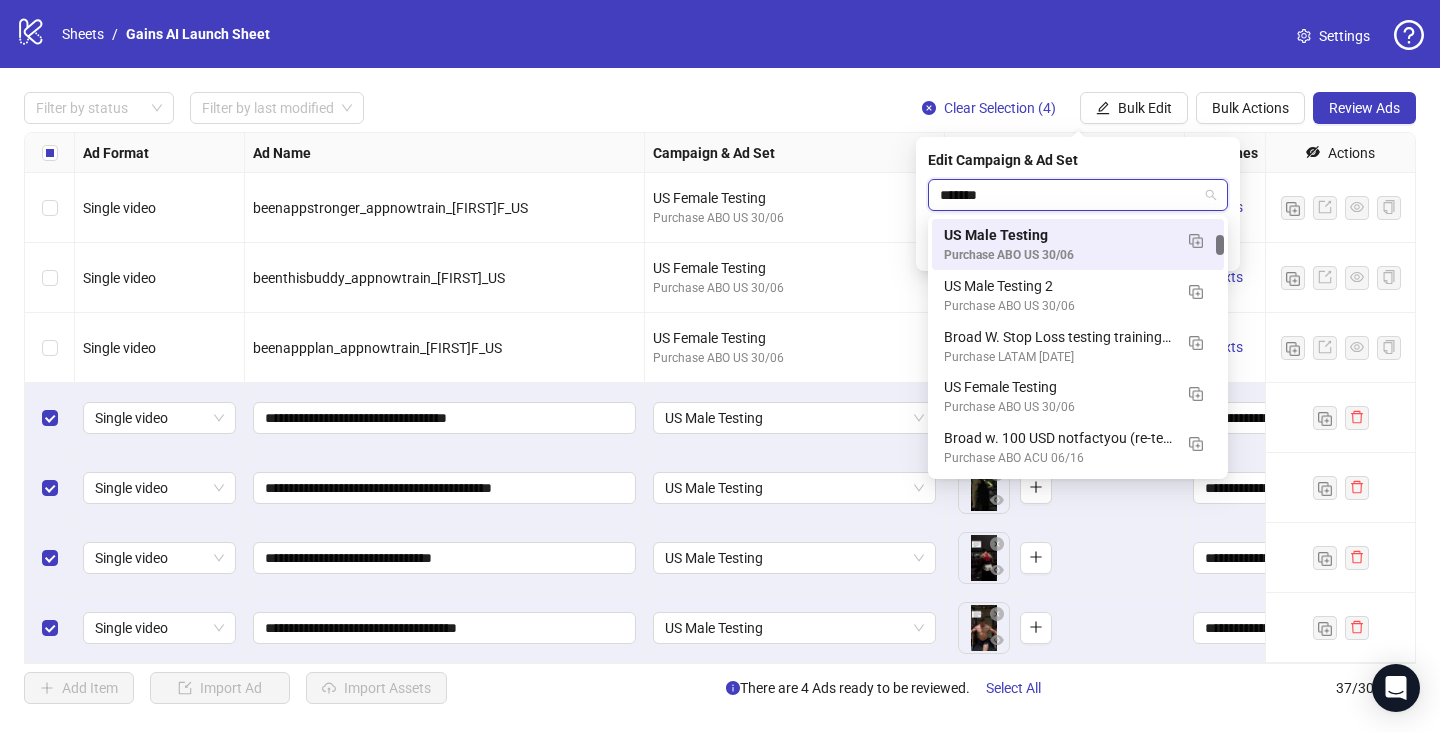 scroll, scrollTop: 351, scrollLeft: 0, axis: vertical 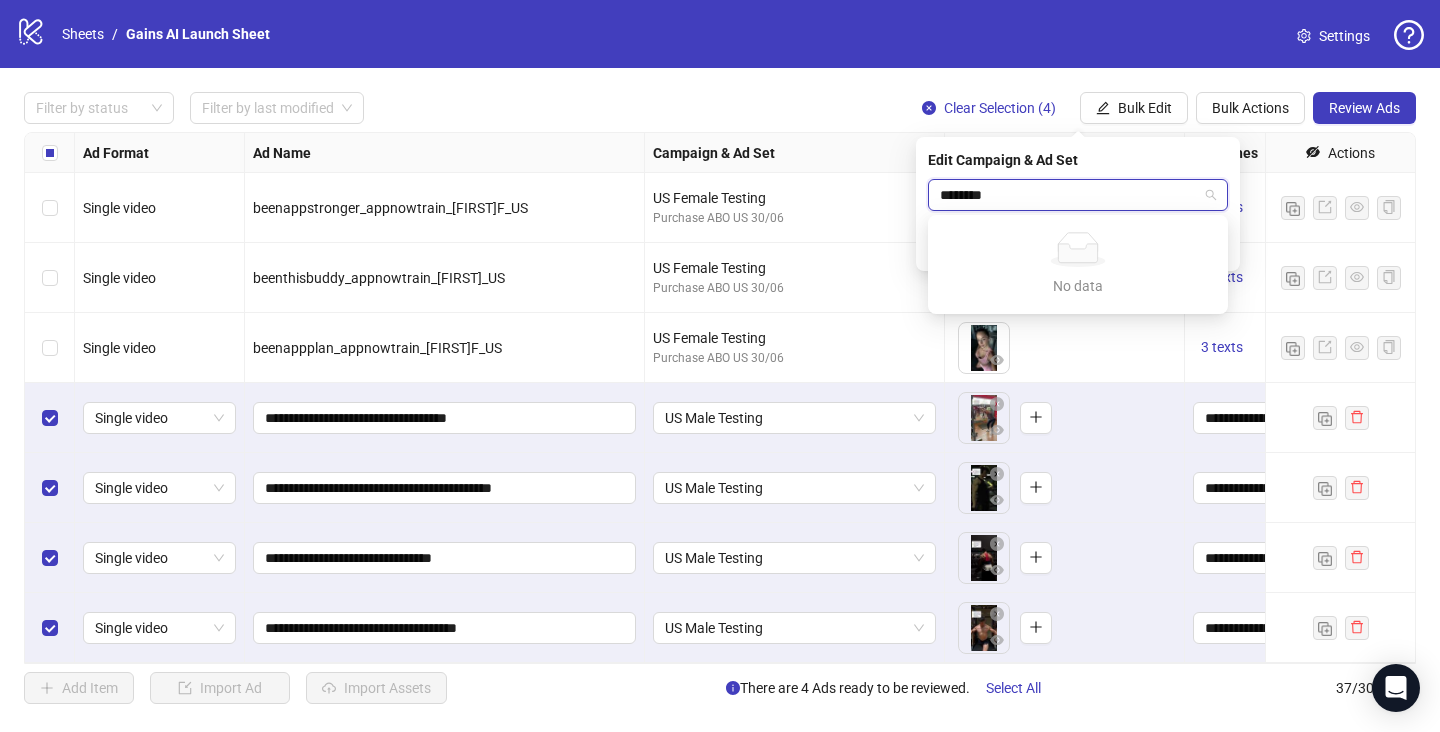 type on "*********" 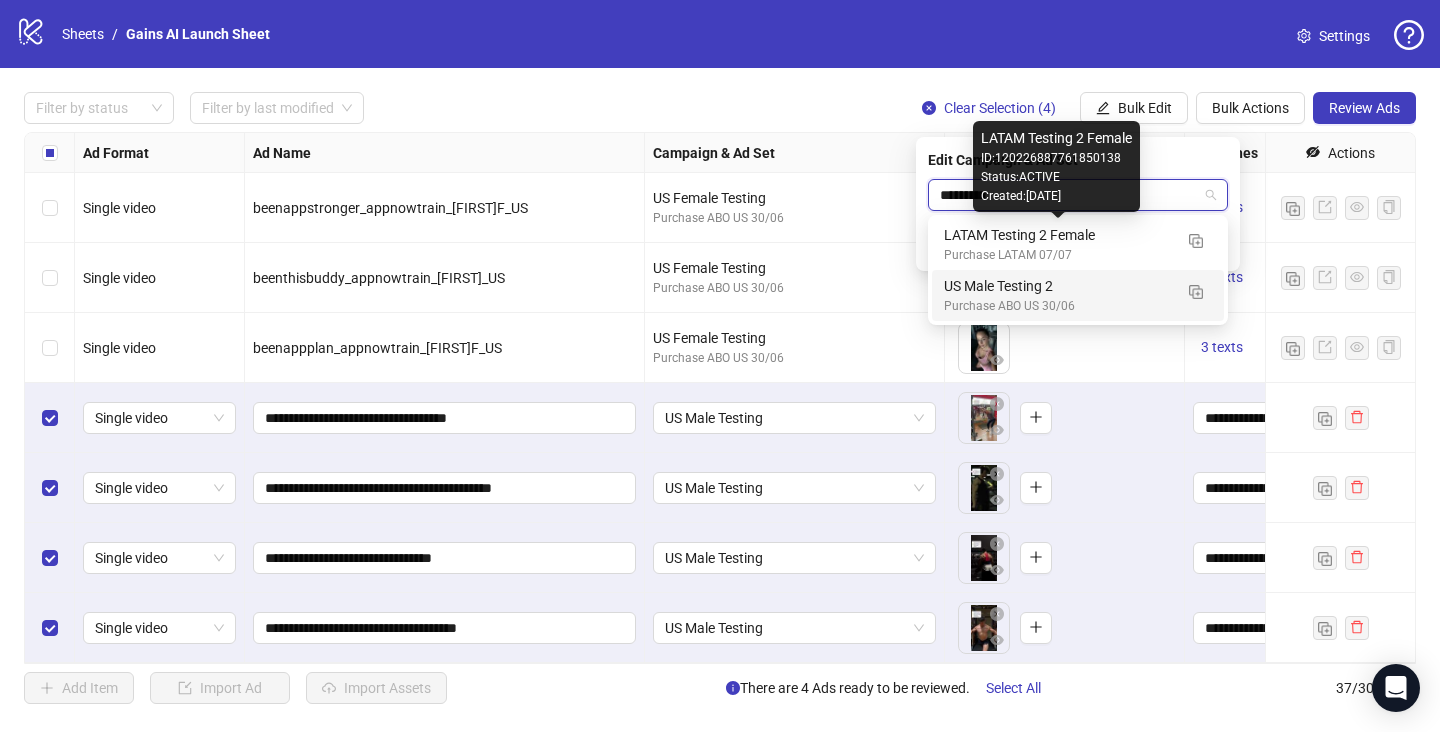 click on "US Male Testing 2" at bounding box center (1058, 286) 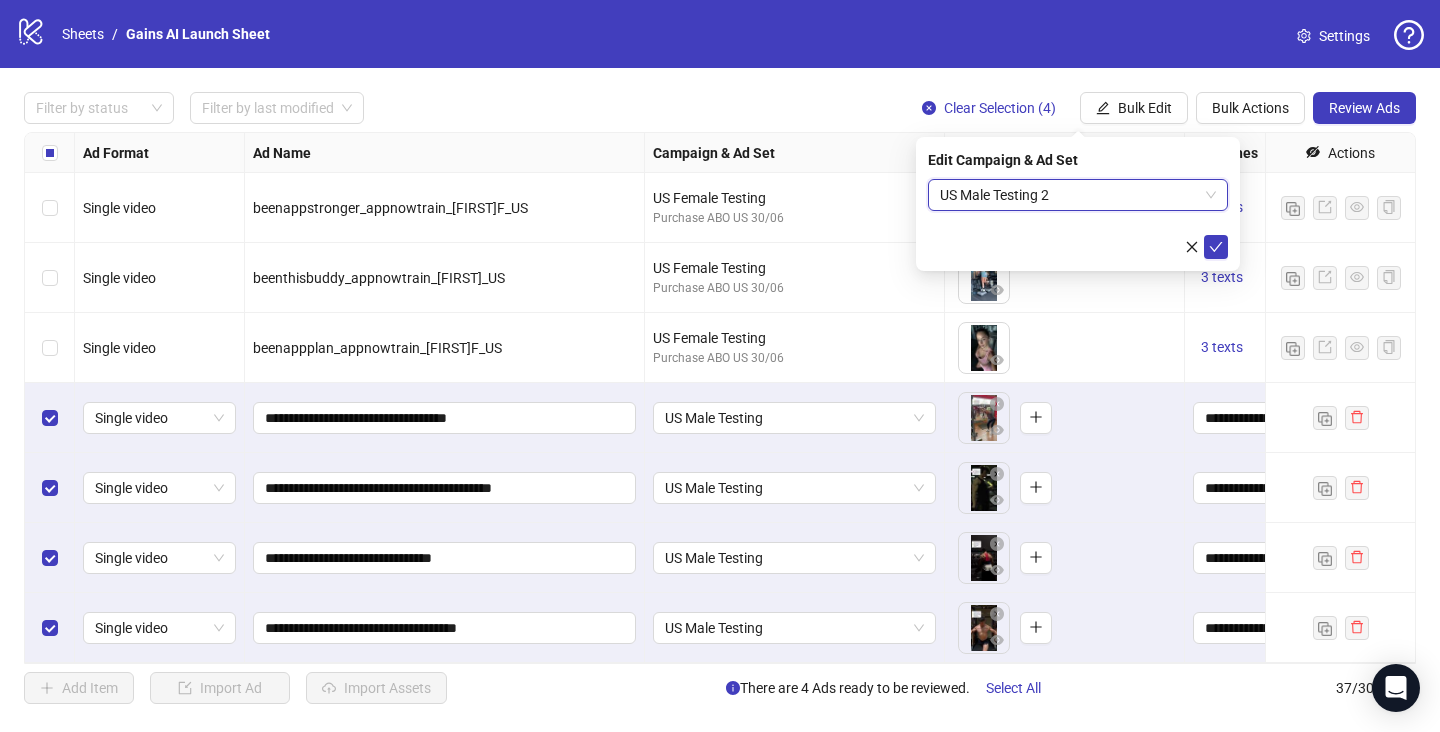 click on "Edit Campaign & Ad Set US Male Testing 2 US Male Testing 2" at bounding box center (1078, 204) 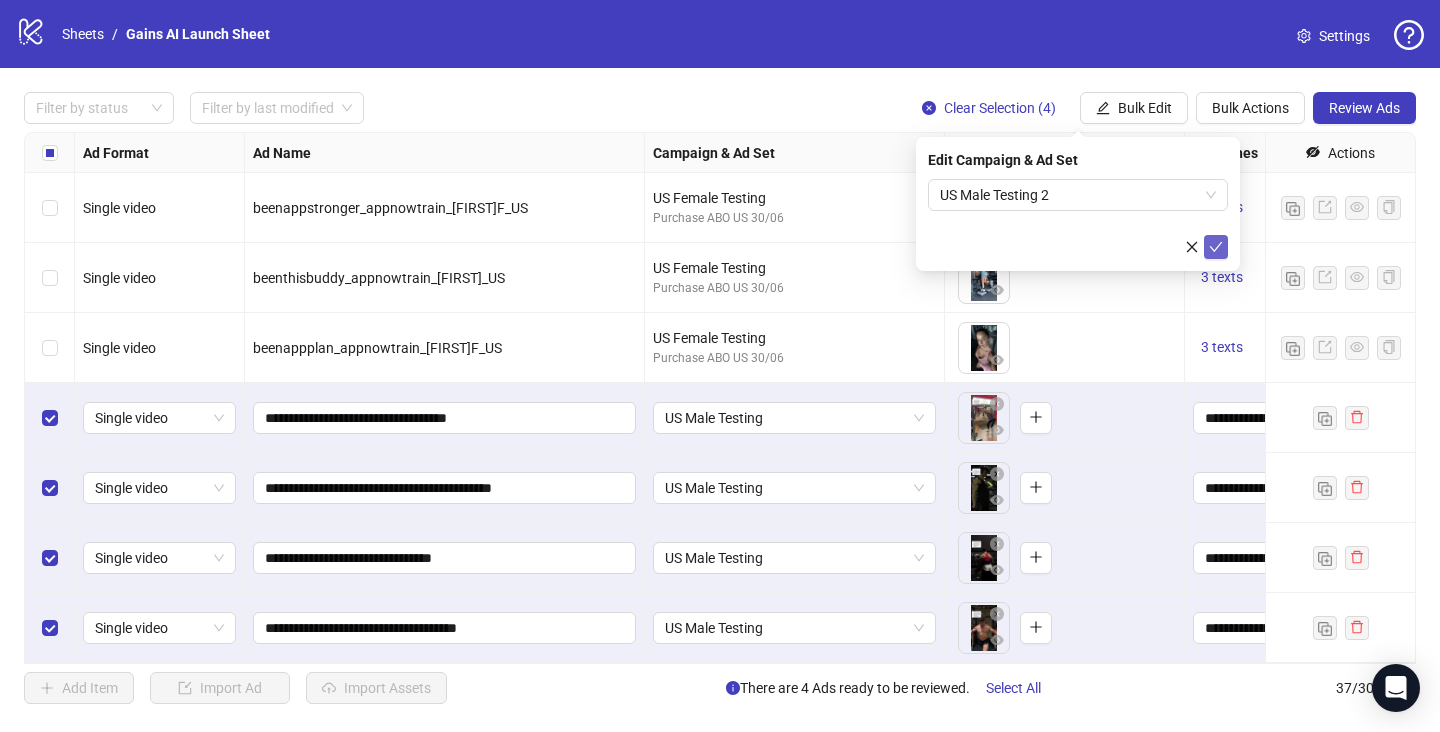 click 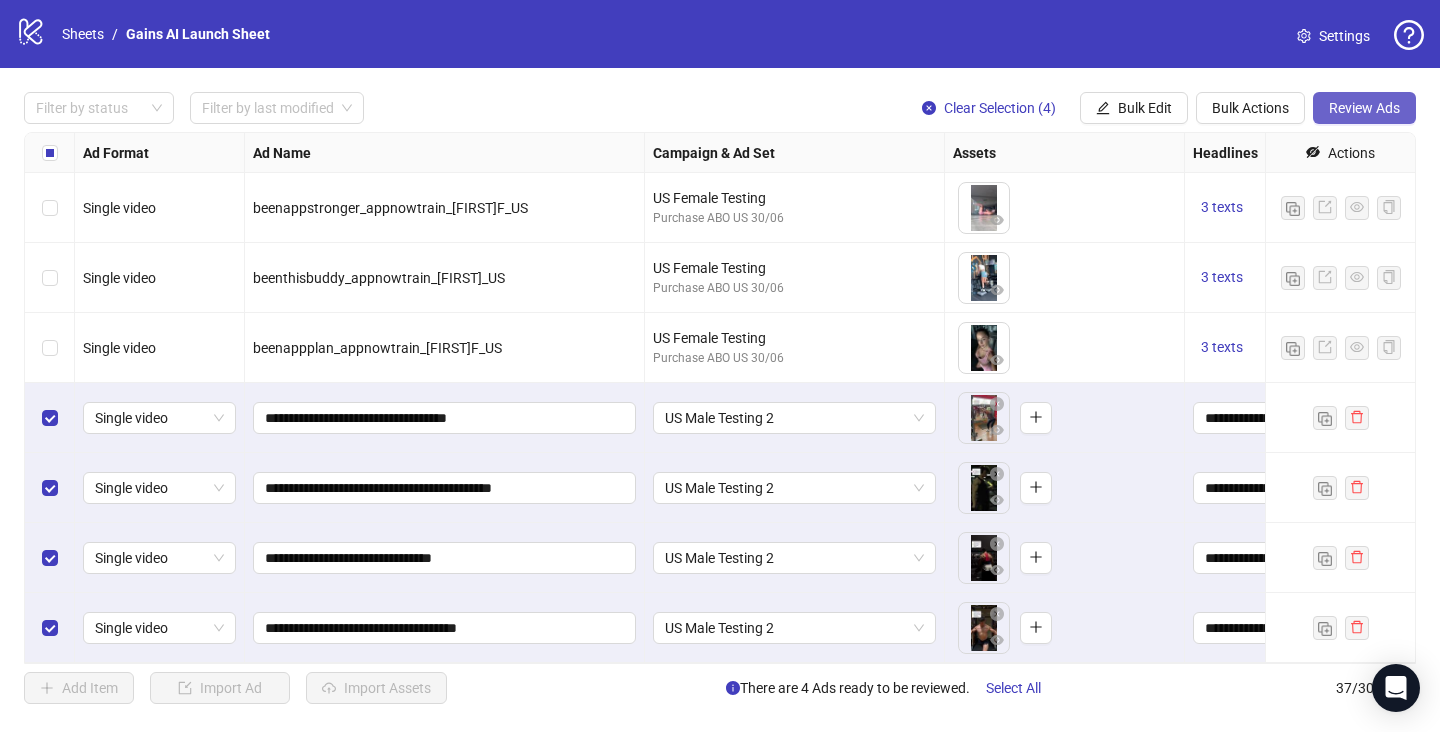 click on "Review Ads" at bounding box center [1364, 108] 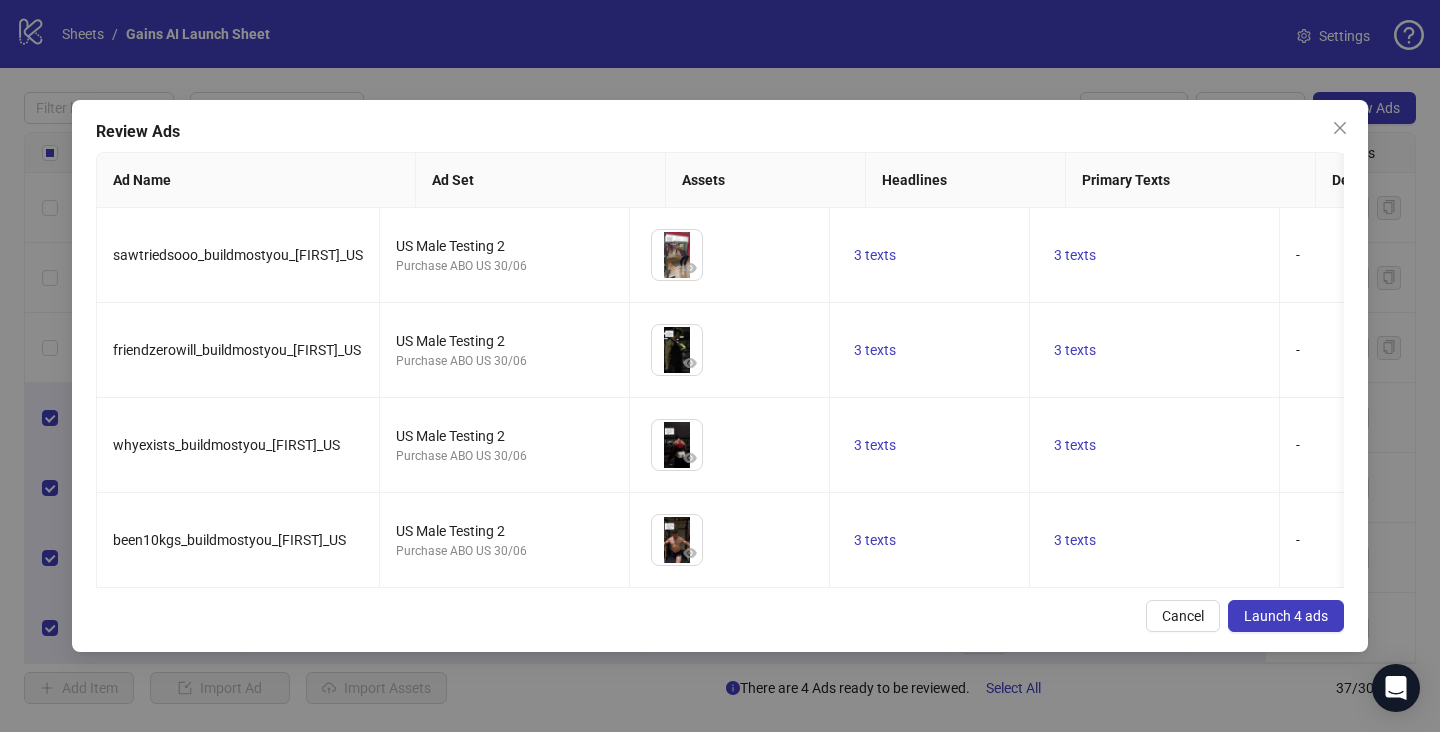 click on "Launch 4 ads" at bounding box center (1286, 616) 